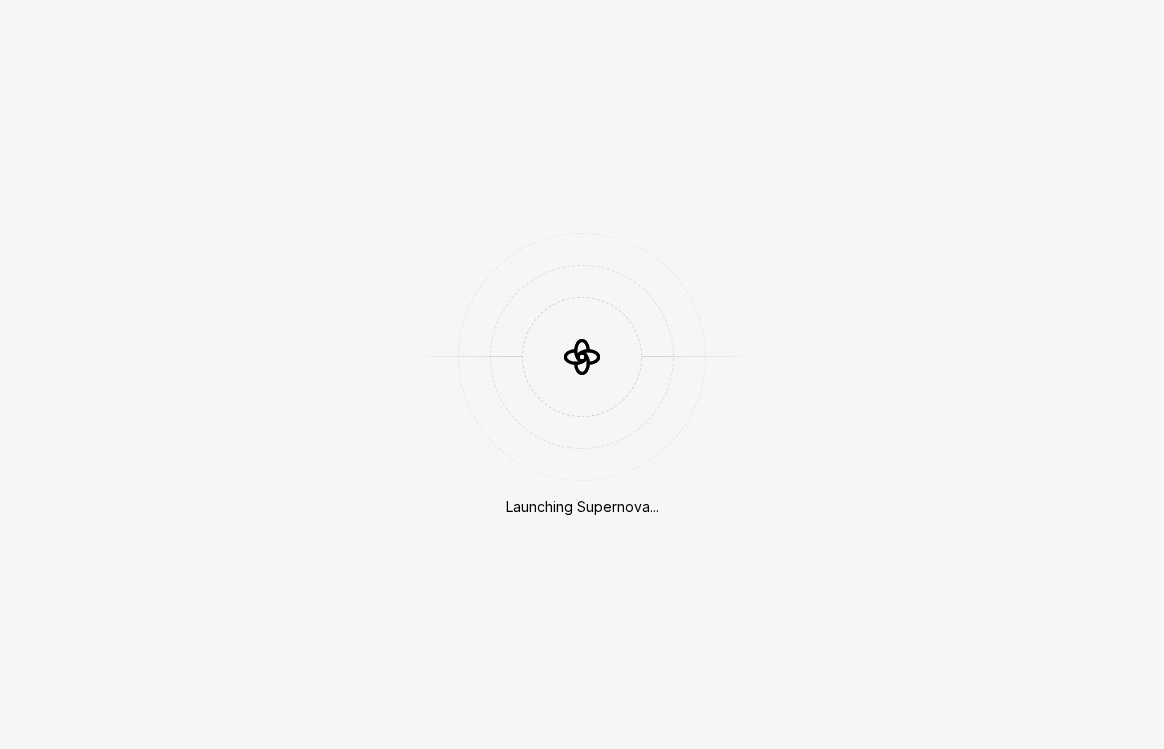 scroll, scrollTop: 0, scrollLeft: 0, axis: both 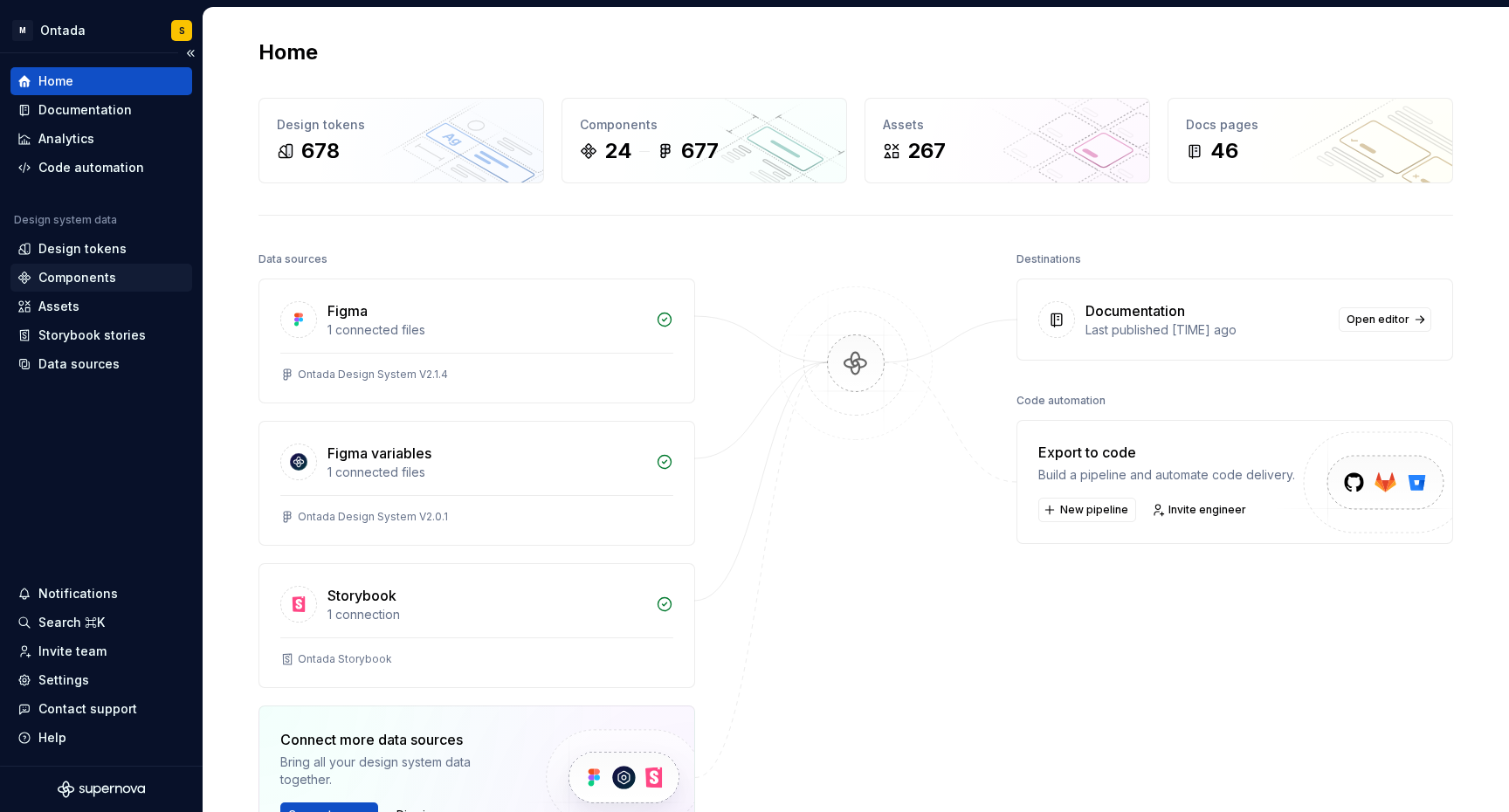 click on "Components" at bounding box center (77, 278) 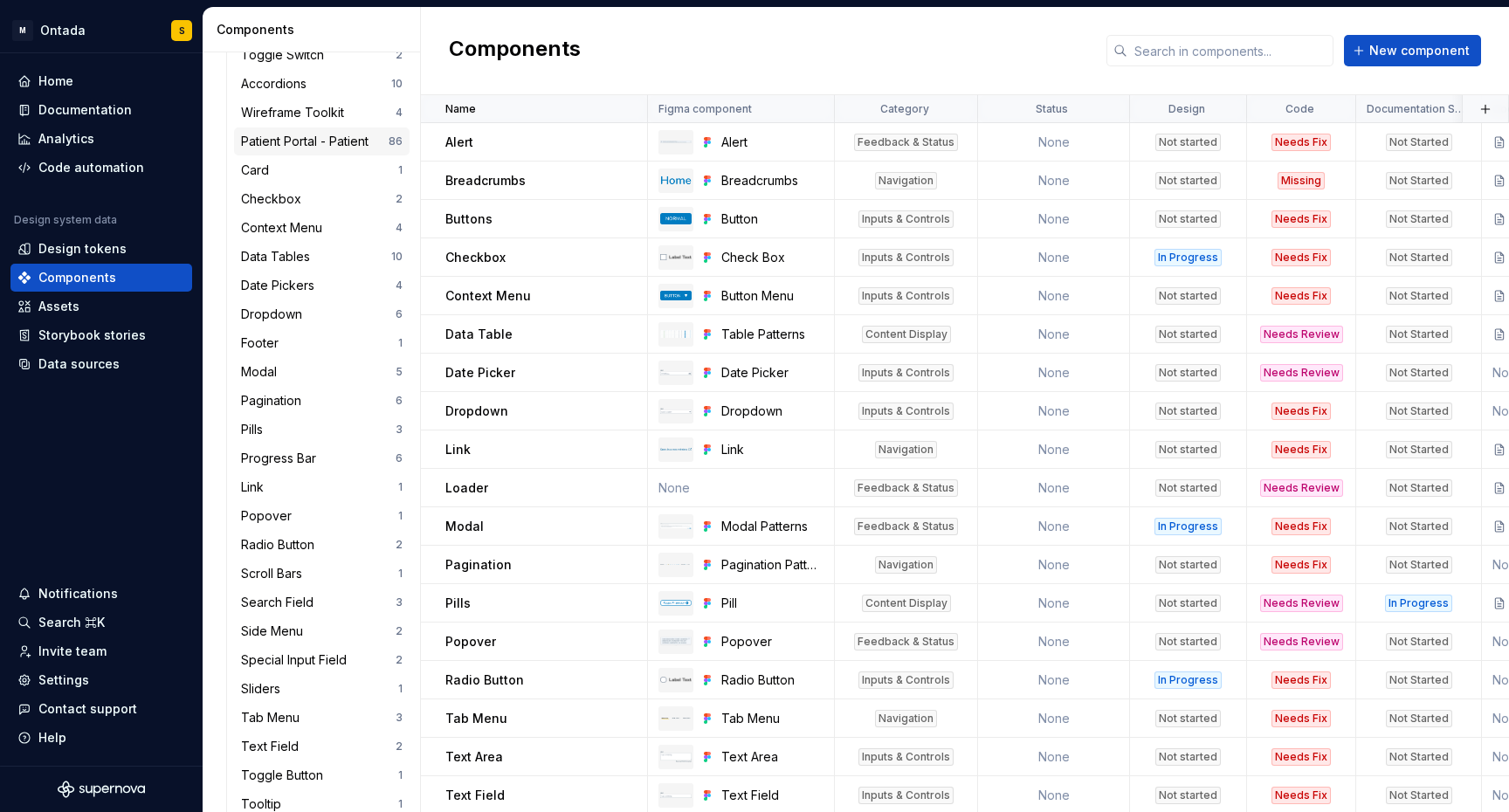 scroll, scrollTop: 498, scrollLeft: 0, axis: vertical 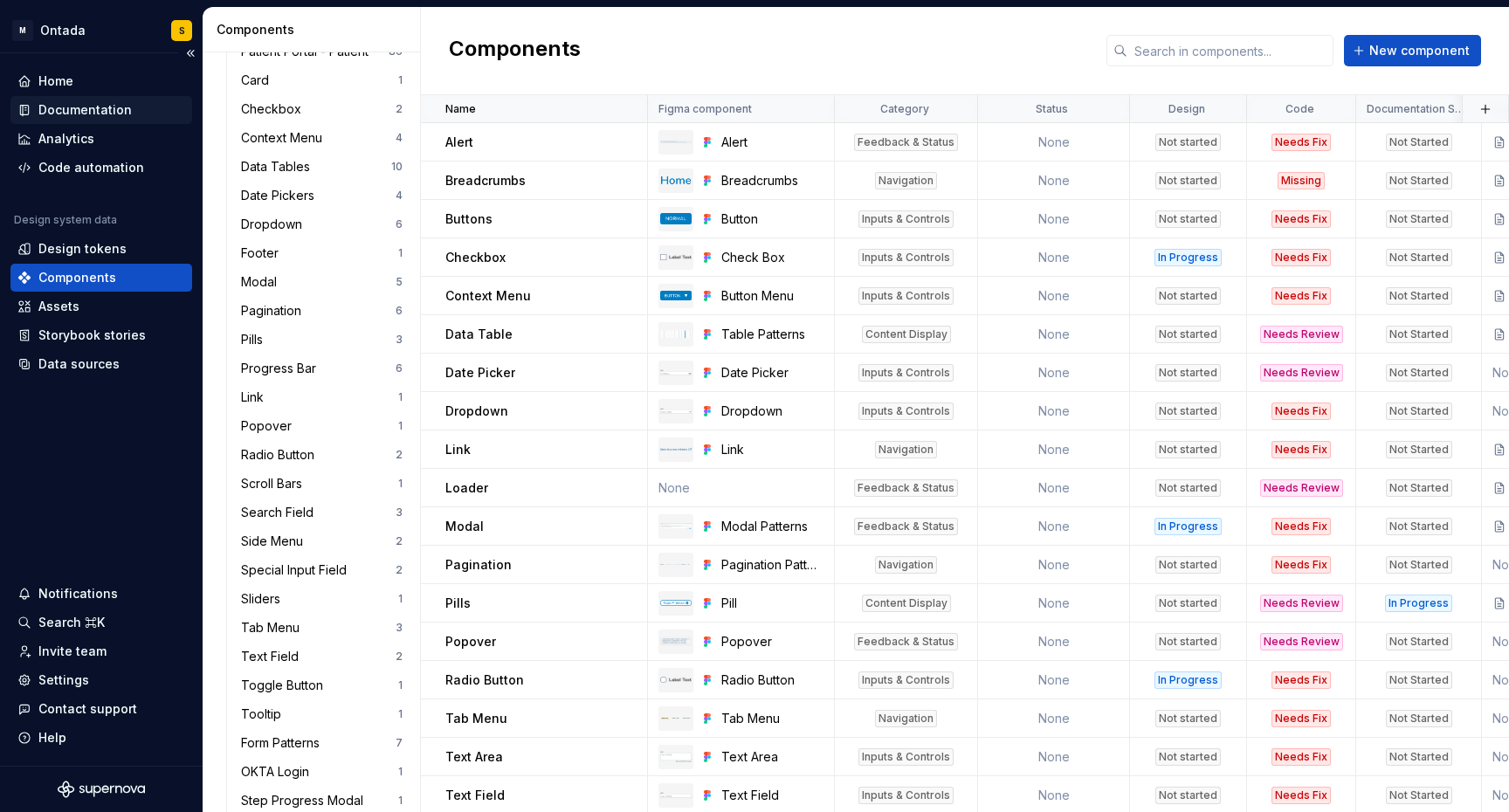 click on "Documentation" at bounding box center (85, 110) 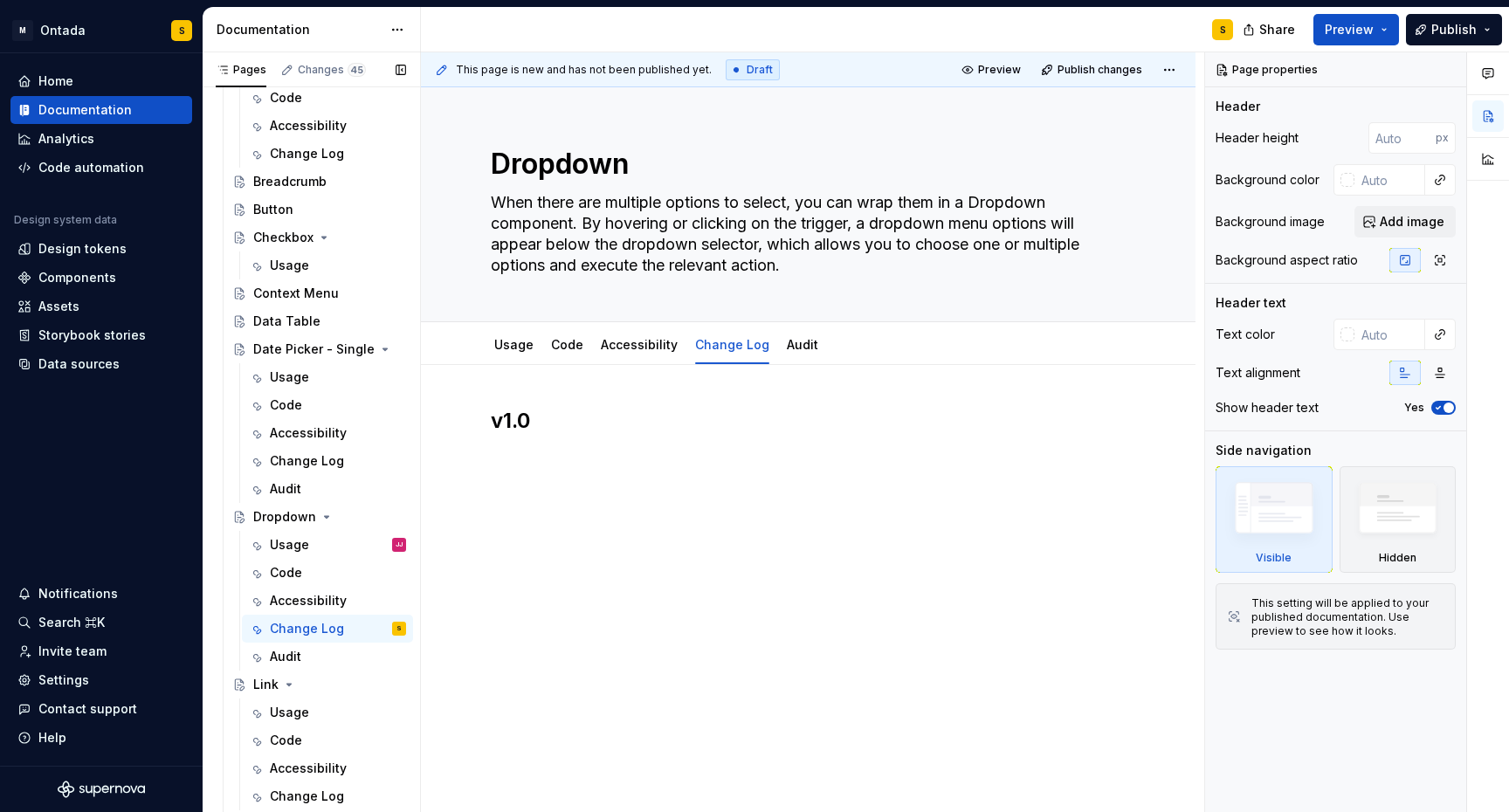 scroll, scrollTop: 668, scrollLeft: 0, axis: vertical 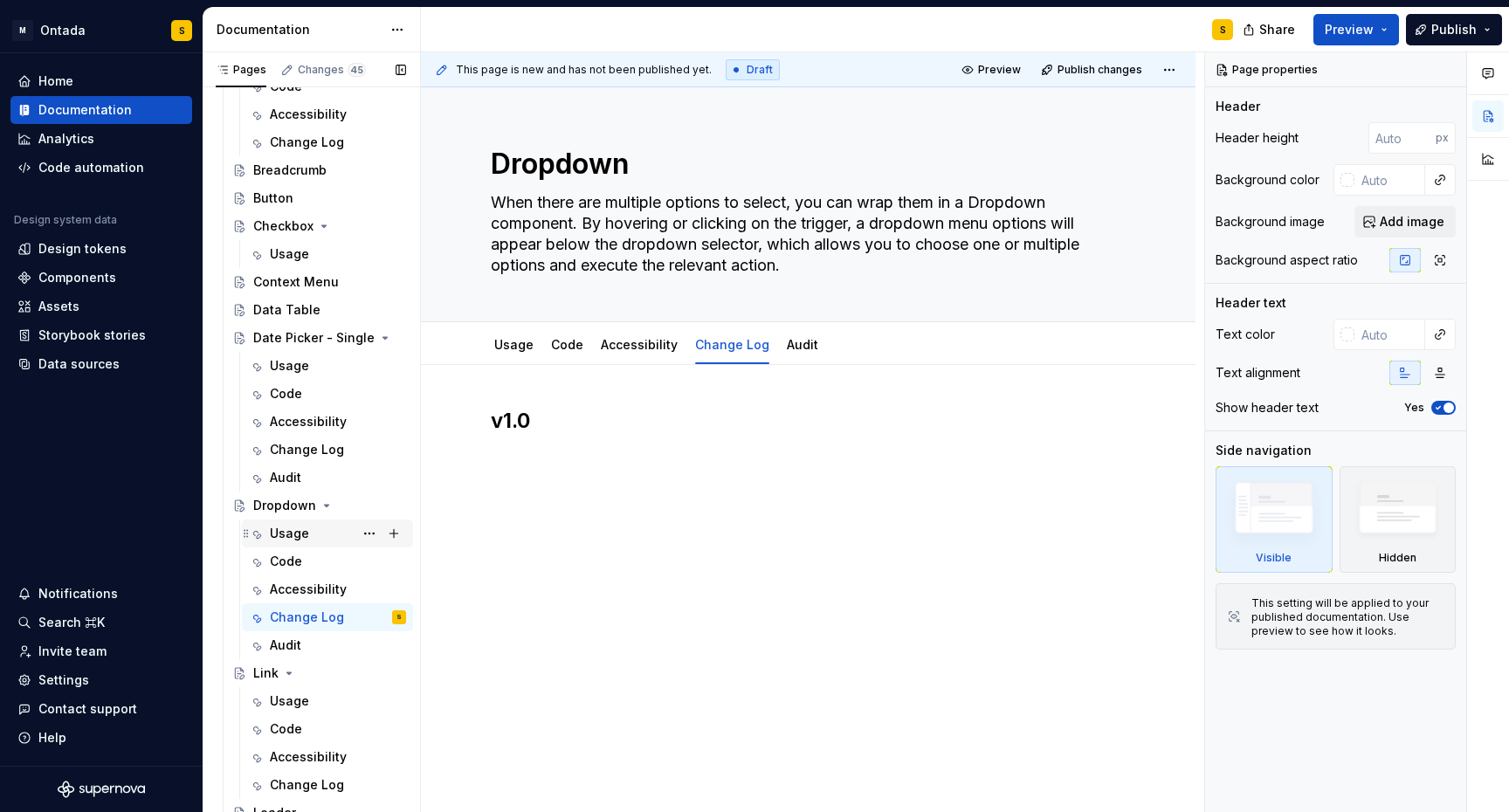 click on "Usage [INITIALS]" at bounding box center [338, 533] 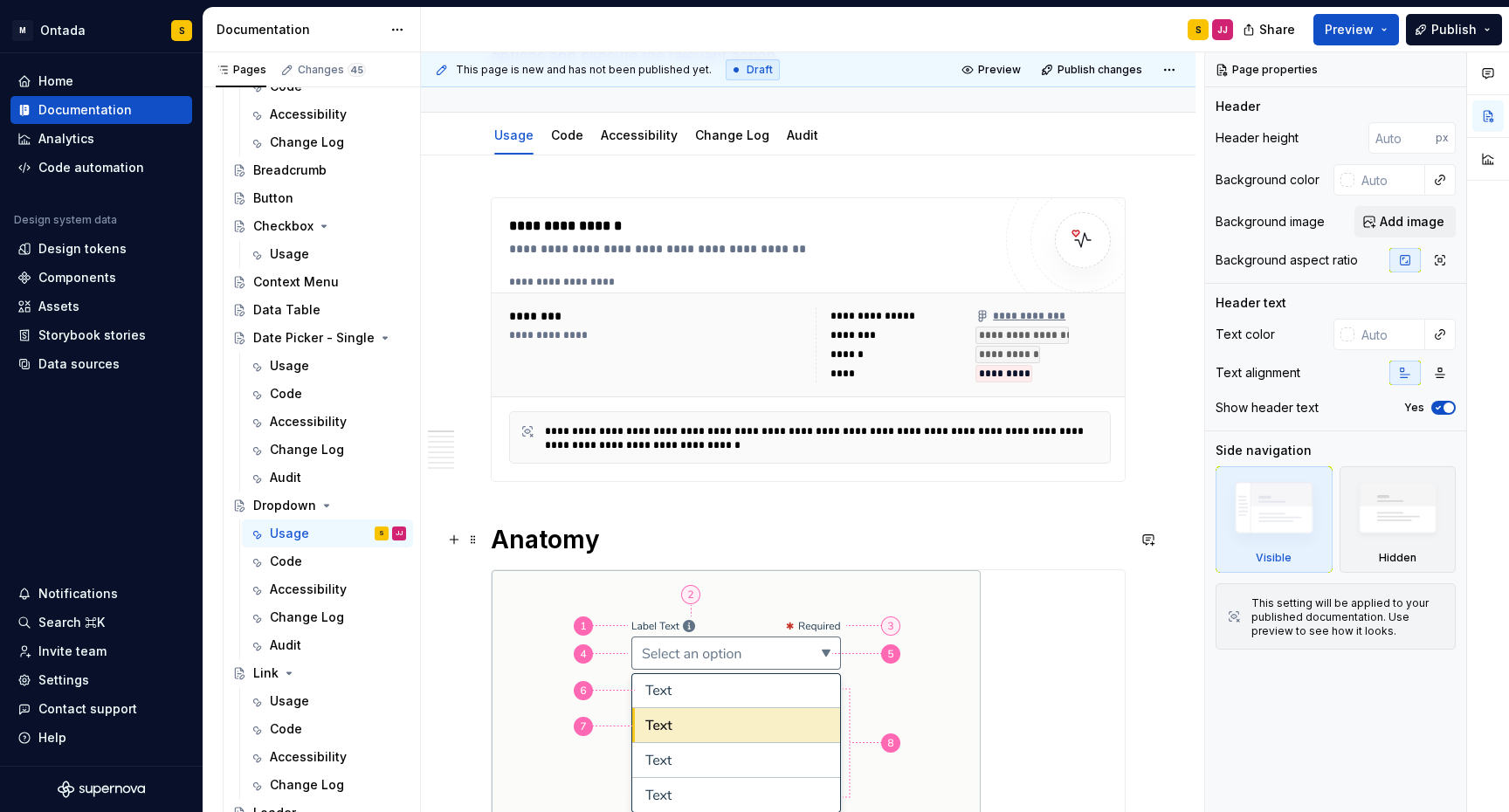 type on "*" 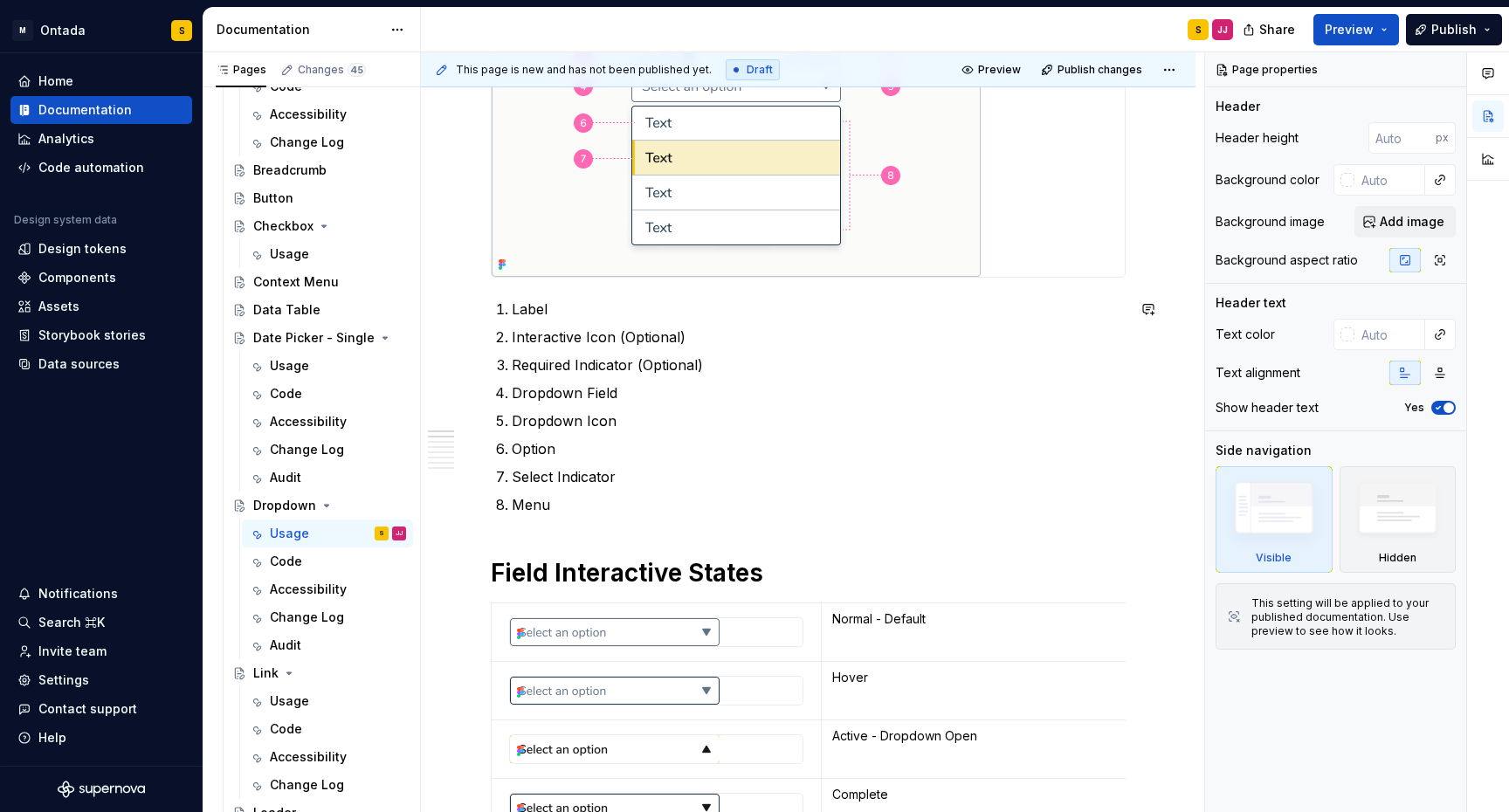 scroll, scrollTop: 867, scrollLeft: 0, axis: vertical 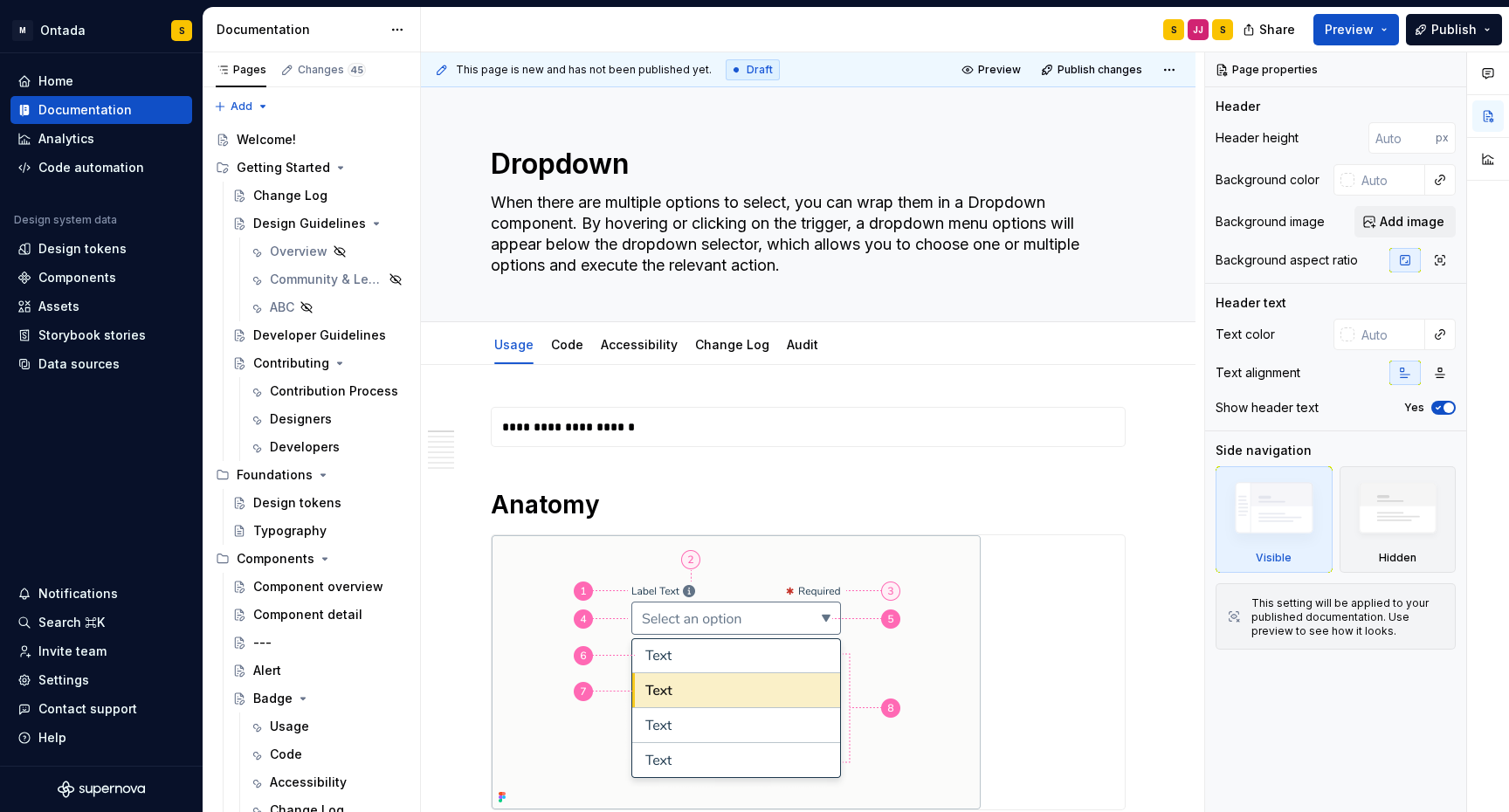 type on "*" 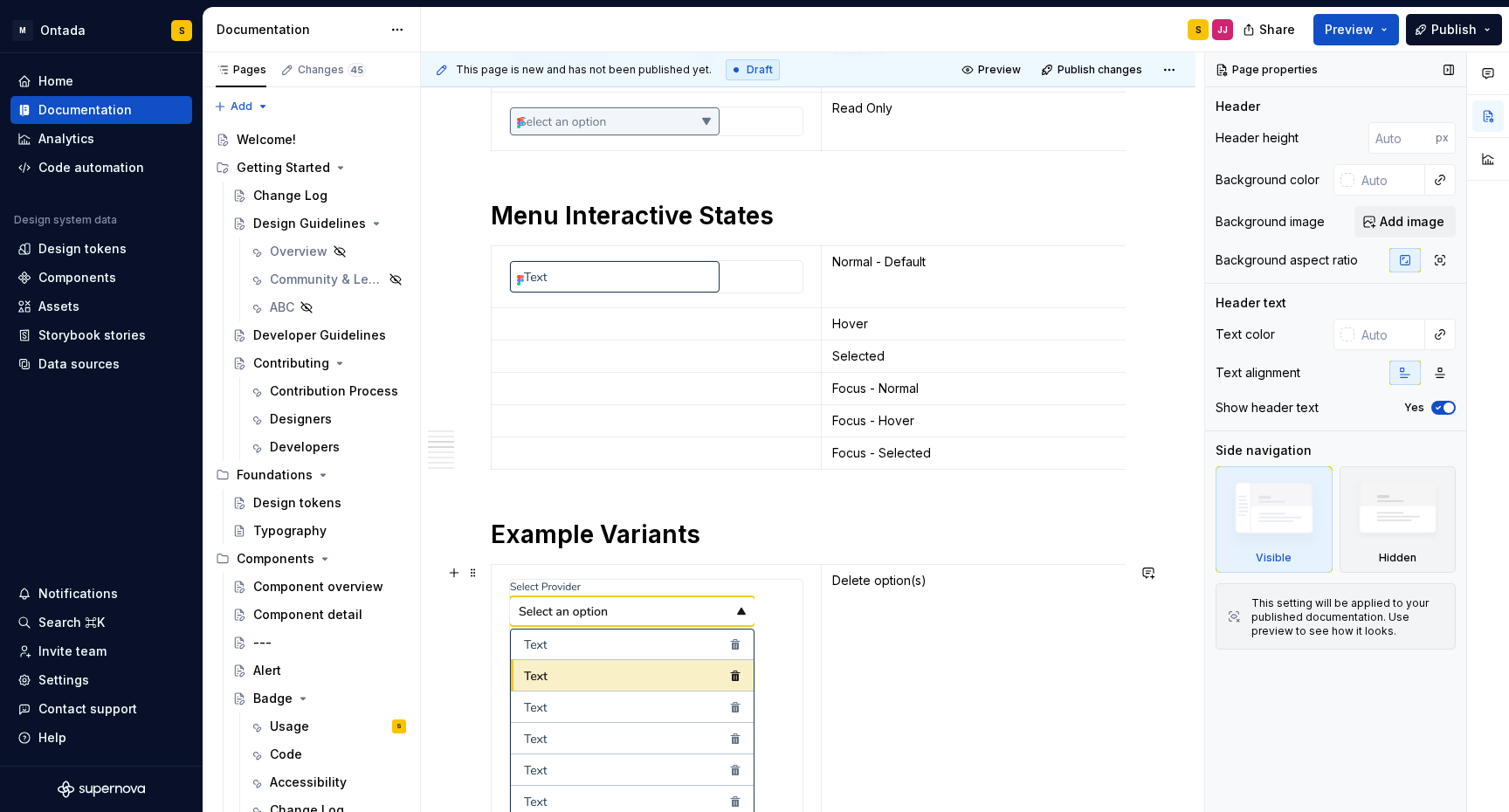 scroll, scrollTop: 1698, scrollLeft: 0, axis: vertical 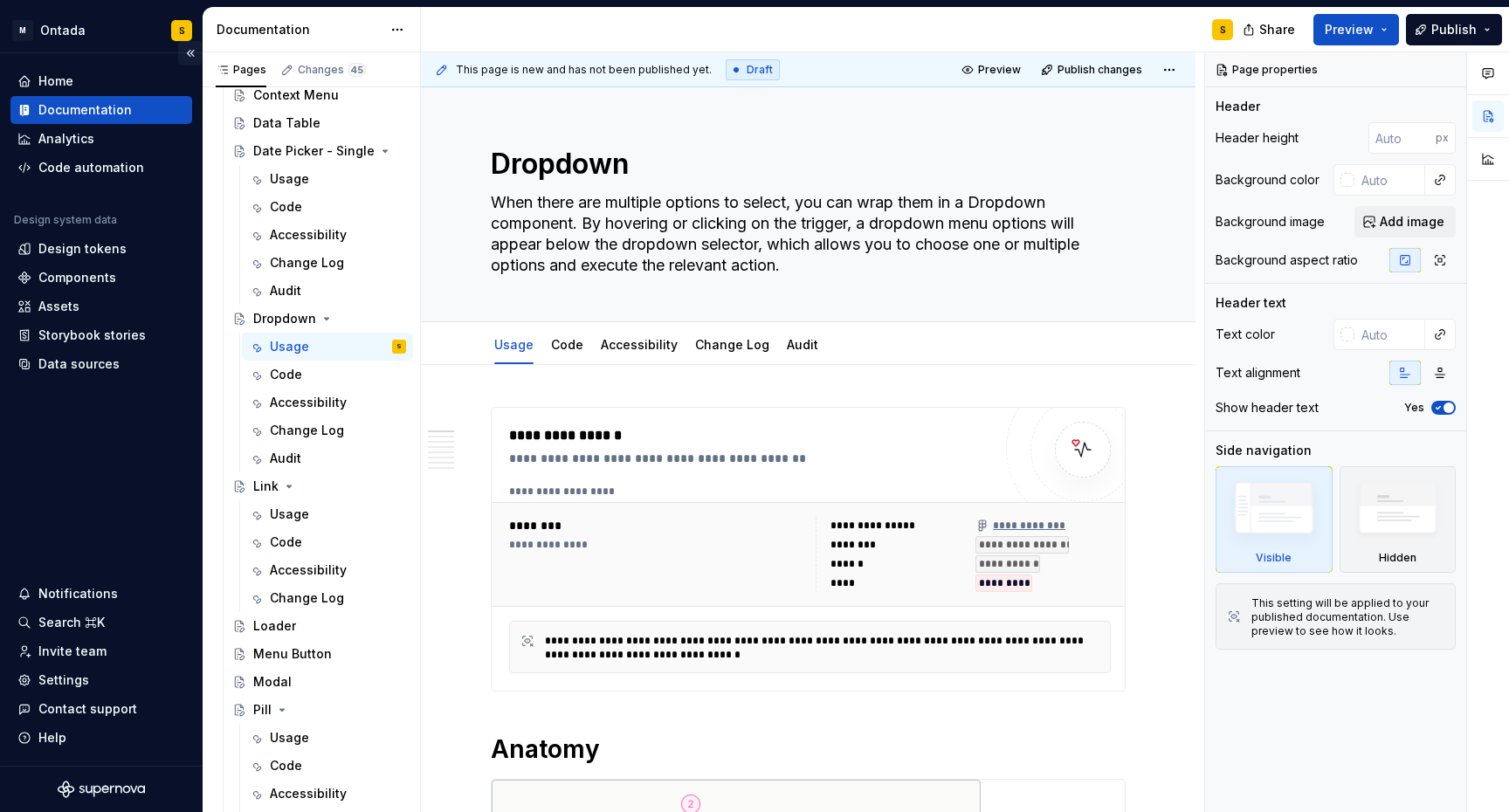 click at bounding box center (190, 53) 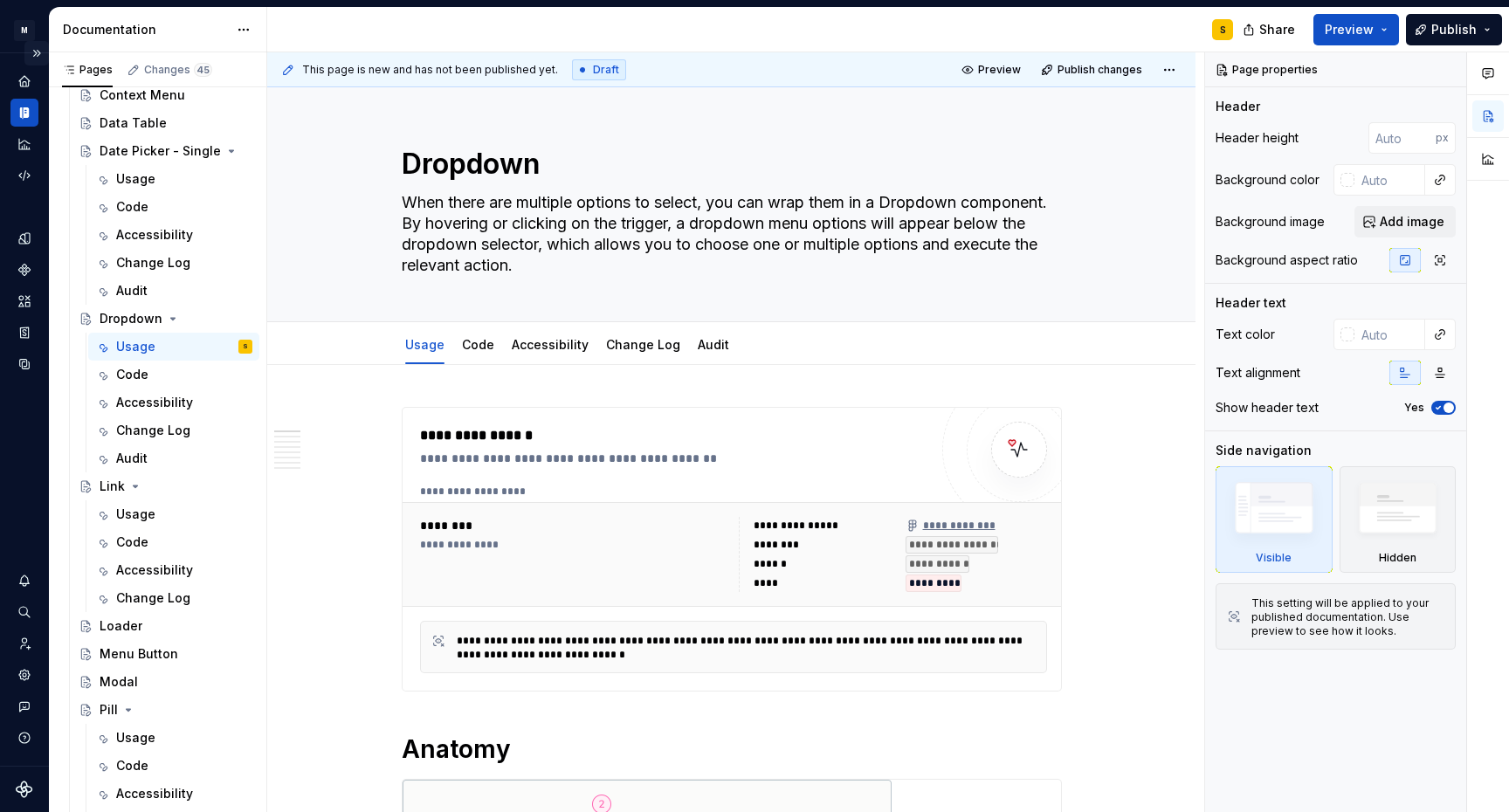 click at bounding box center [37, 53] 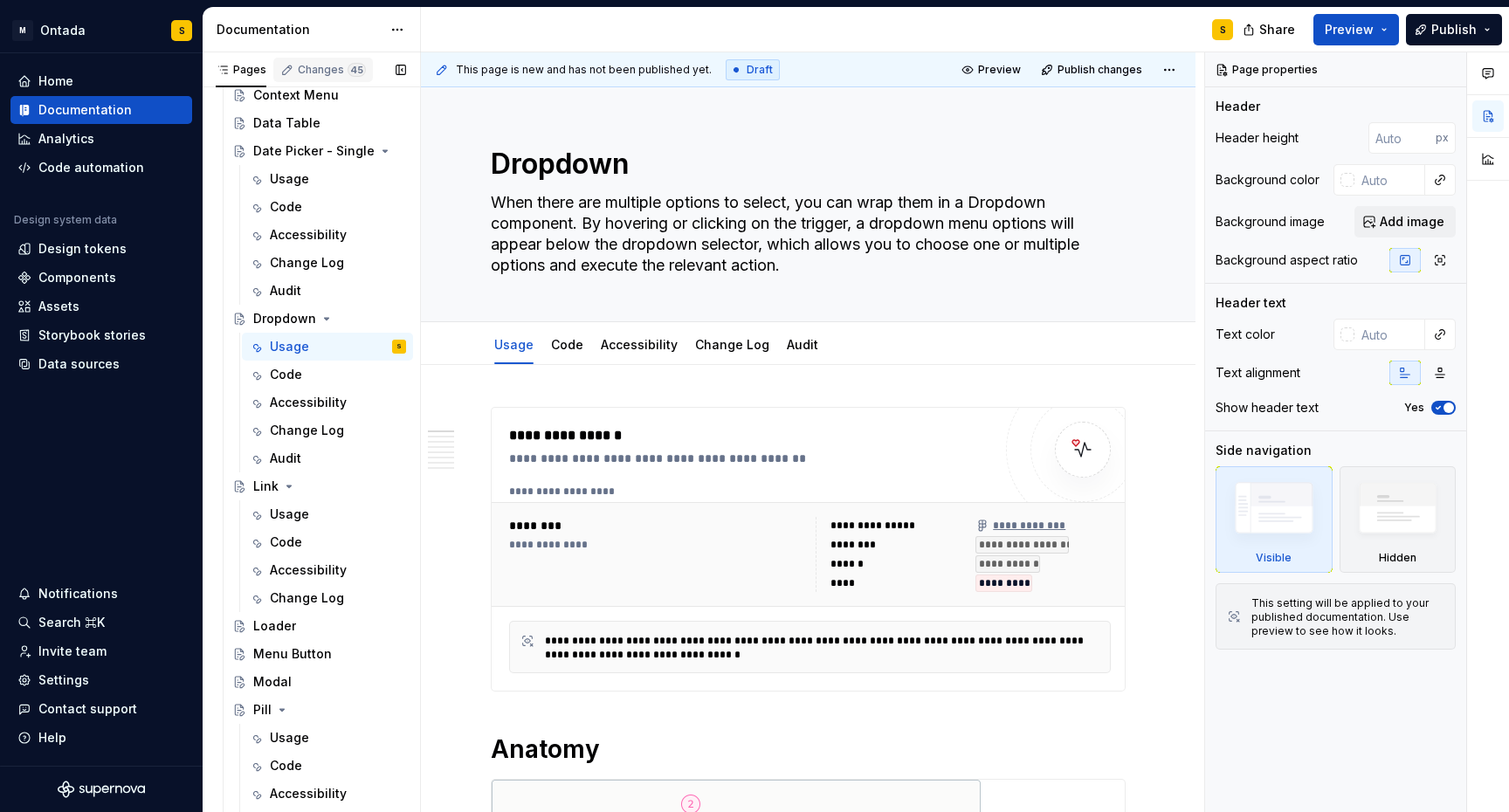 click on "Changes 45" at bounding box center (332, 70) 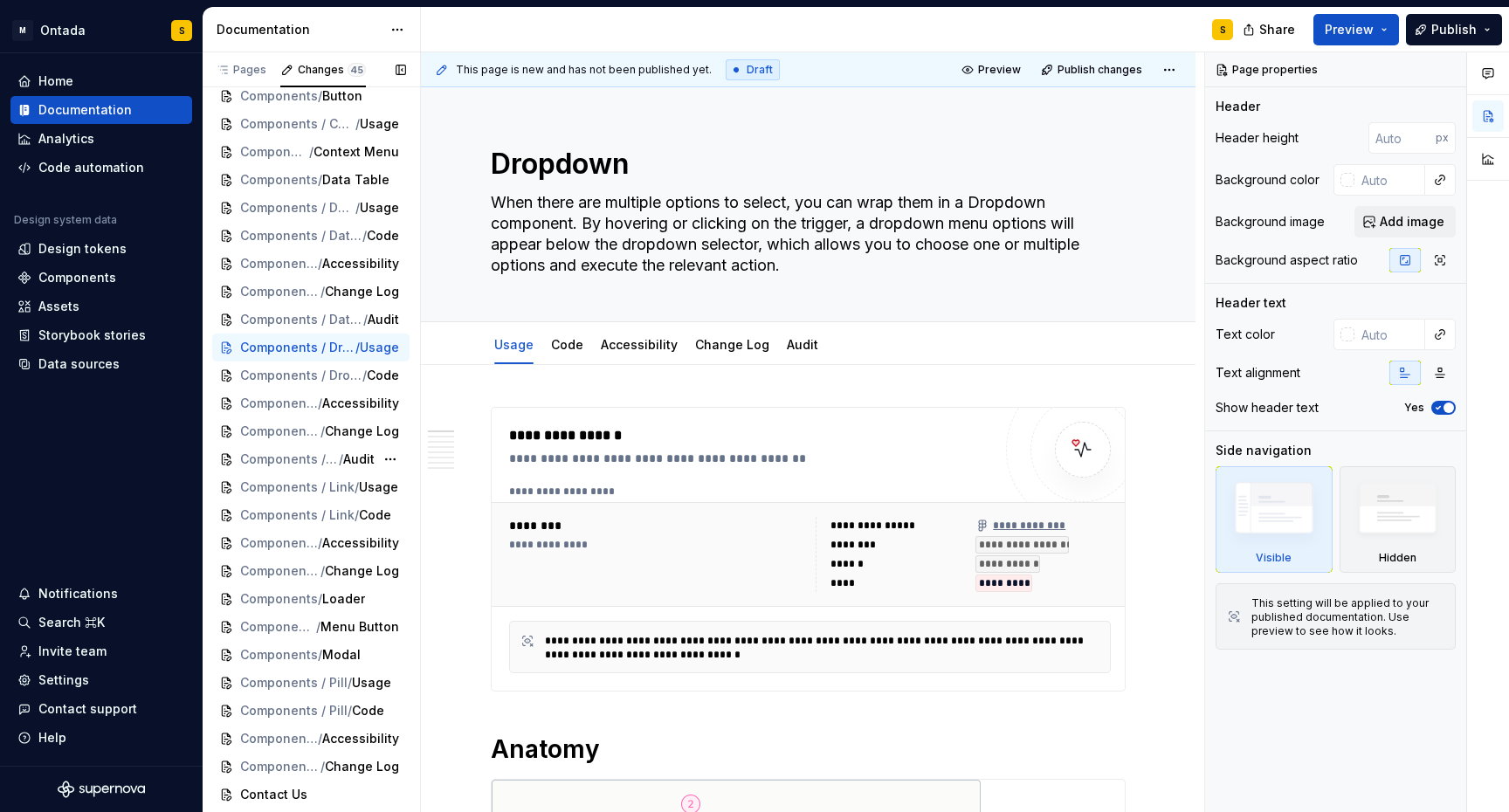 scroll, scrollTop: 651, scrollLeft: 0, axis: vertical 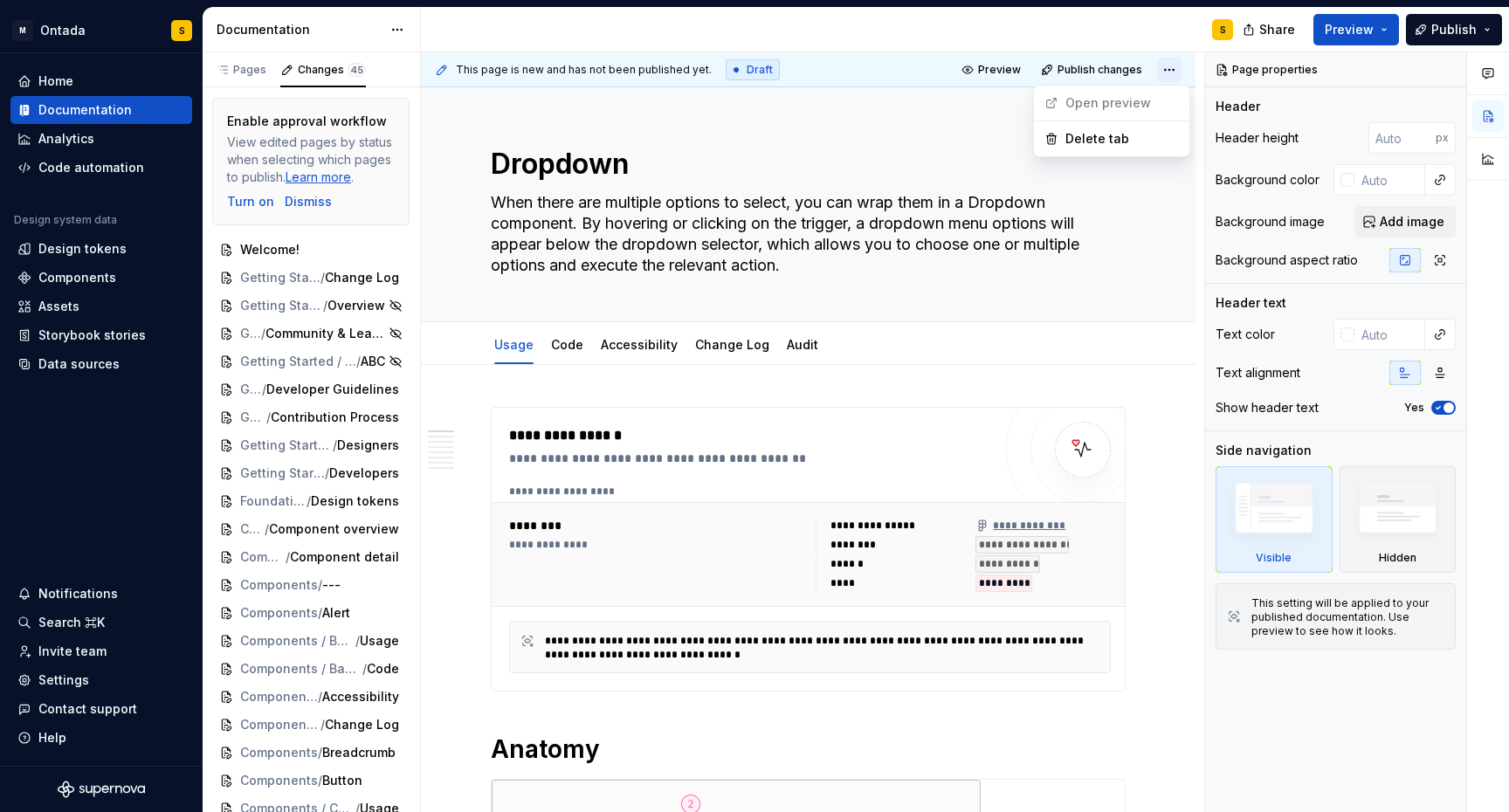 click on "M Ontada S Home Documentation Analytics Code automation Design system data Design tokens Components Assets Storybook stories Data sources Notifications Search ⌘K Invite team Settings Contact support Help Documentation S Share Preview Publish Pages Changes 45 Add
Accessibility guide for tree Page tree.
Navigate the tree with the arrow keys. Common tree hotkeys apply. Further keybindings are available:
enter to execute primary action on focused item
f2 to start renaming the focused item
escape to abort renaming an item
control+d to start dragging selected items
Welcome! Getting Started Change Log Design Guidelines Overview Community & Learning ABC Developer Guidelines Contributing Contribution Process Designers Developers Foundations Design tokens Typography Components Component overview Component detail --- Alert Badge Usage S Code Accessibility Change Log Breadcrumb Button Checkbox Usage Context Menu Data Table Date Picker - Single Code" at bounding box center (754, 406) 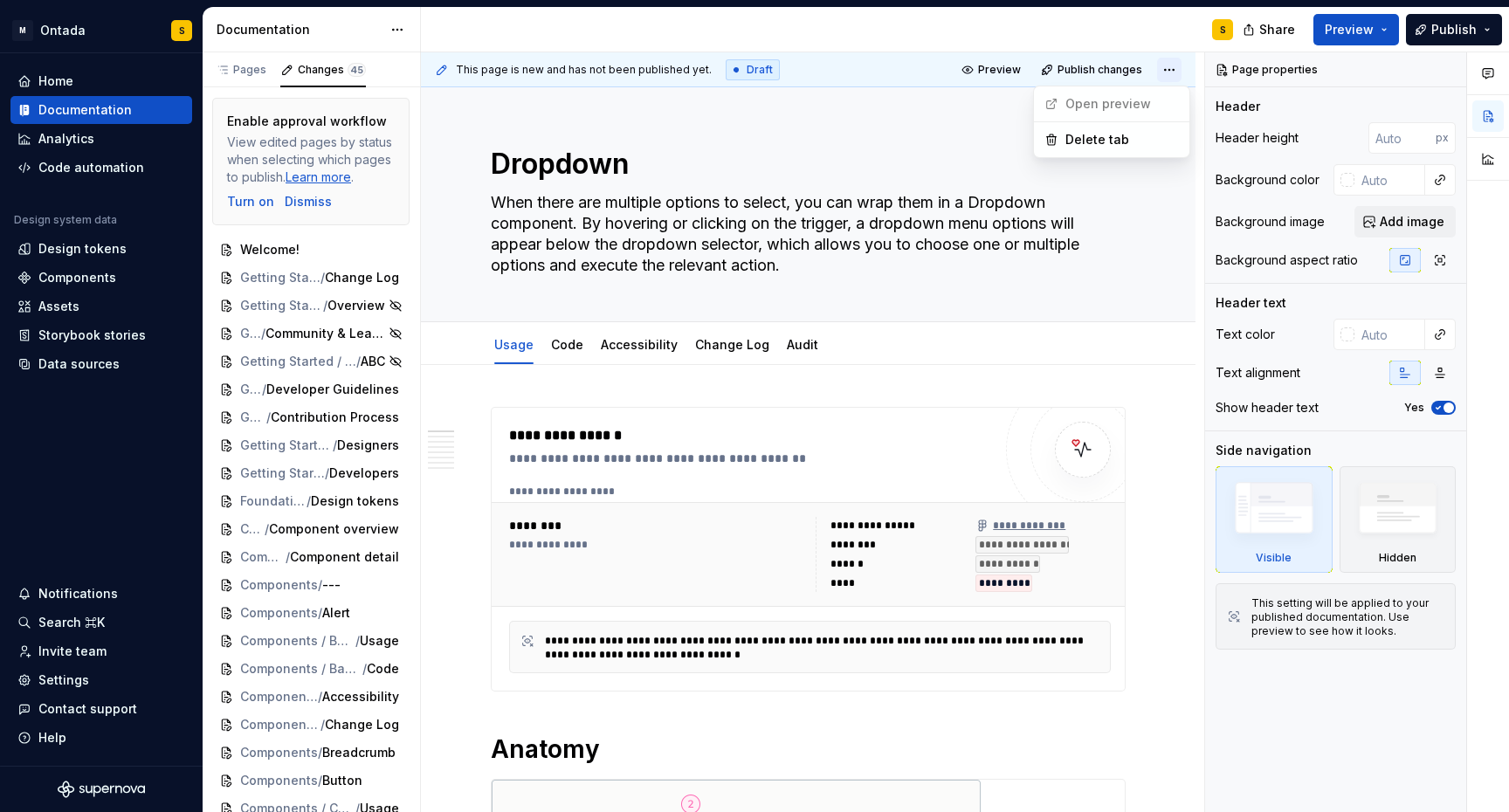 click on "M Ontada S Home Documentation Analytics Code automation Design system data Design tokens Components Assets Storybook stories Data sources Notifications Search ⌘K Invite team Settings Contact support Help Documentation S Share Preview Publish Pages Changes 45 Add
Accessibility guide for tree Page tree.
Navigate the tree with the arrow keys. Common tree hotkeys apply. Further keybindings are available:
enter to execute primary action on focused item
f2 to start renaming the focused item
escape to abort renaming an item
control+d to start dragging selected items
Welcome! Getting Started Change Log Design Guidelines Overview Community & Learning ABC Developer Guidelines Contributing Contribution Process Designers Developers Foundations Design tokens Typography Components Component overview Component detail --- Alert Badge Usage S Code Accessibility Change Log Breadcrumb Button Checkbox Usage Context Menu Data Table Date Picker - Single Code" at bounding box center (754, 406) 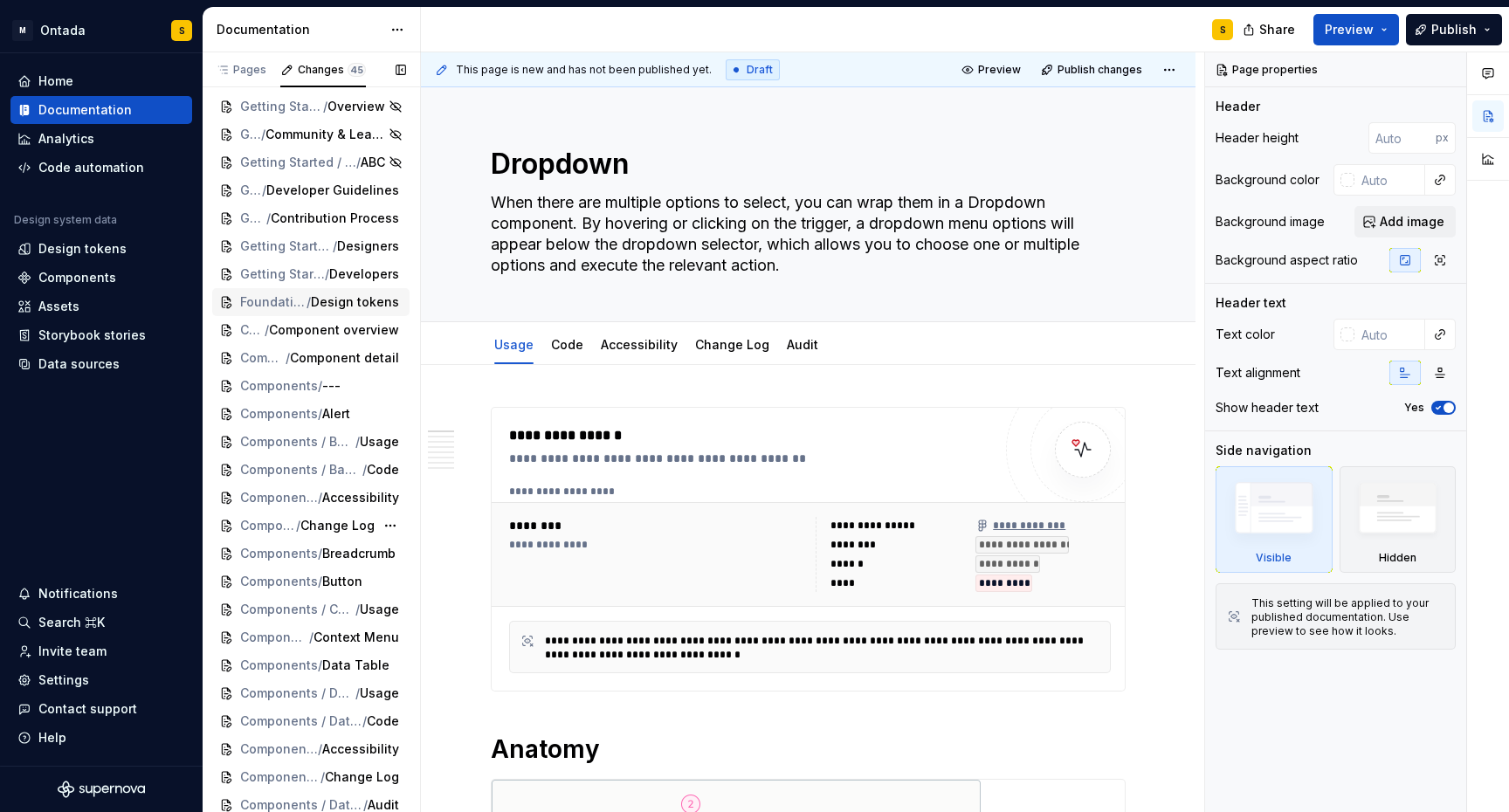 scroll, scrollTop: 307, scrollLeft: 0, axis: vertical 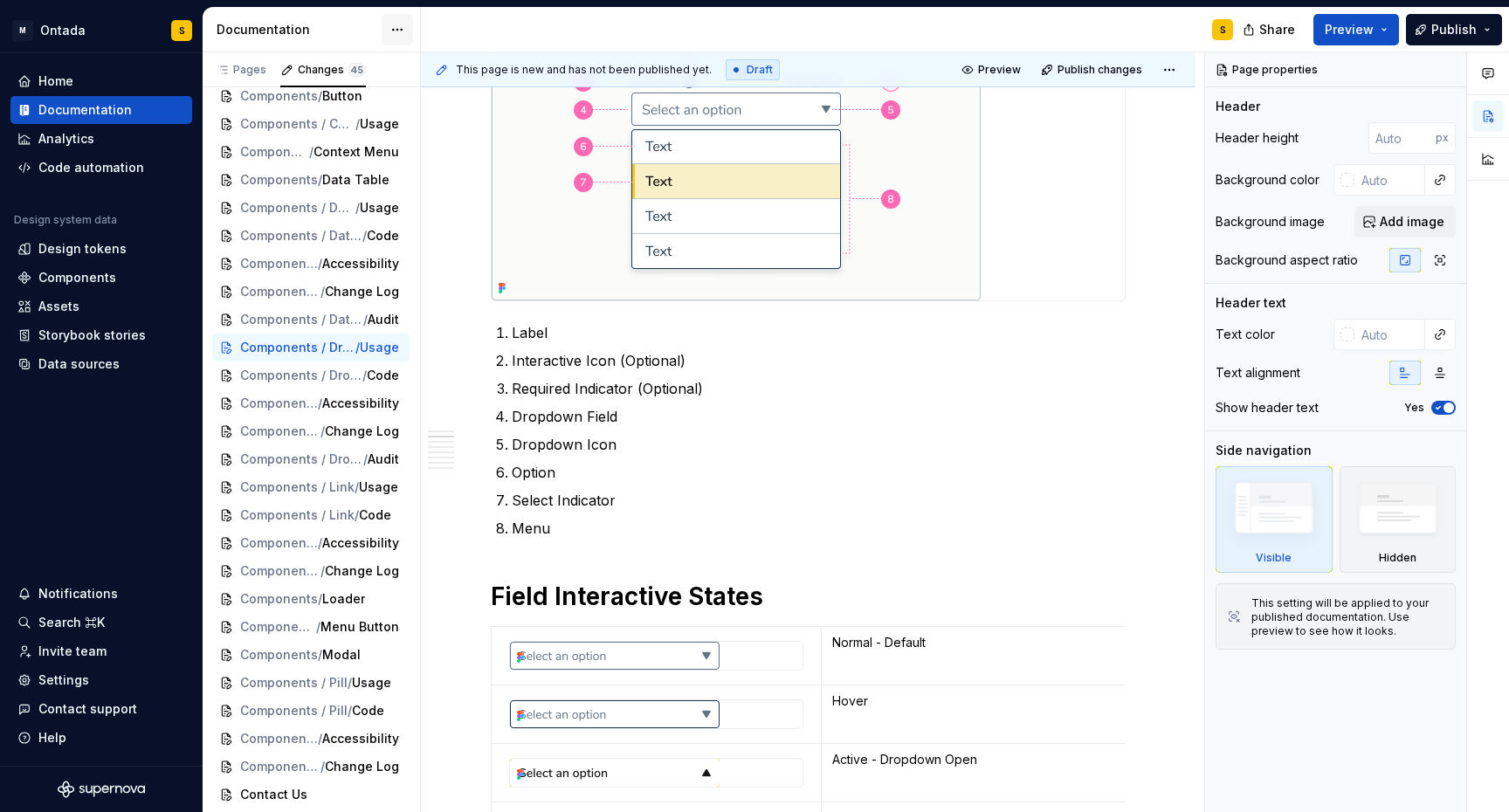 click on "M Ontada S Home Documentation Analytics Code automation Design system data Design tokens Components Assets Storybook stories Data sources Notifications Search ⌘K Invite team Settings Contact support Help Documentation S Share Preview Publish Pages Changes 45 Add
Accessibility guide for tree Page tree.
Navigate the tree with the arrow keys. Common tree hotkeys apply. Further keybindings are available:
enter to execute primary action on focused item
f2 to start renaming the focused item
escape to abort renaming an item
control+d to start dragging selected items
Welcome! Getting Started Change Log Design Guidelines Overview Community & Learning ABC Developer Guidelines Contributing Contribution Process Designers Developers Foundations Design tokens Typography Components Component overview Component detail --- Alert Badge Usage S Code Accessibility Change Log Breadcrumb Button Checkbox Usage Context Menu Data Table Date Picker - Single Code" at bounding box center (754, 406) 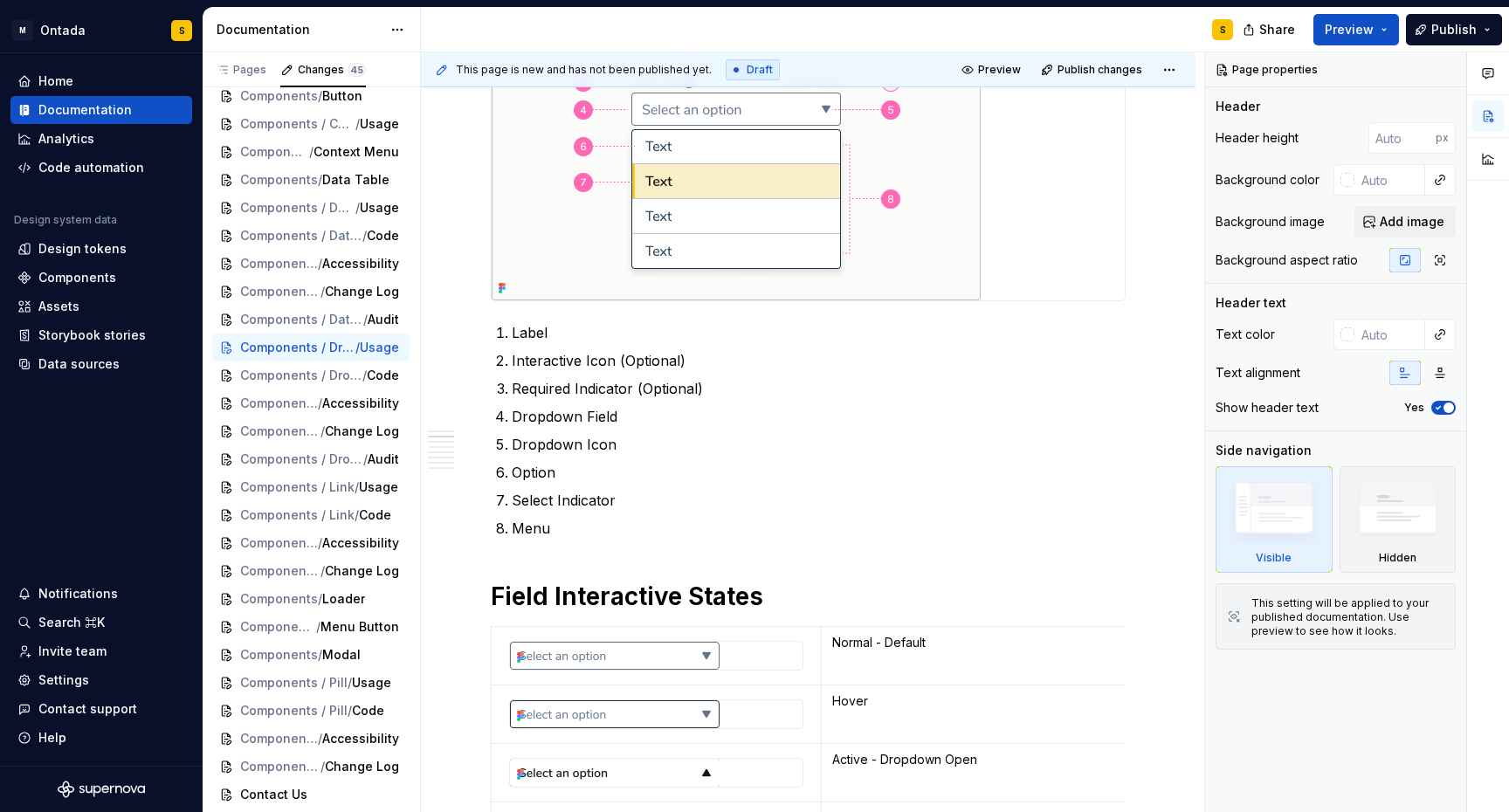 click on "M Ontada S Home Documentation Analytics Code automation Design system data Design tokens Components Assets Storybook stories Data sources Notifications Search ⌘K Invite team Settings Contact support Help Documentation S Share Preview Publish Pages Changes 45 Add
Accessibility guide for tree Page tree.
Navigate the tree with the arrow keys. Common tree hotkeys apply. Further keybindings are available:
enter to execute primary action on focused item
f2 to start renaming the focused item
escape to abort renaming an item
control+d to start dragging selected items
Welcome! Getting Started Change Log Design Guidelines Overview Community & Learning ABC Developer Guidelines Contributing Contribution Process Designers Developers Foundations Design tokens Typography Components Component overview Component detail --- Alert Badge Usage S Code Accessibility Change Log Breadcrumb Button Checkbox Usage Context Menu Data Table Date Picker - Single Code" at bounding box center [754, 406] 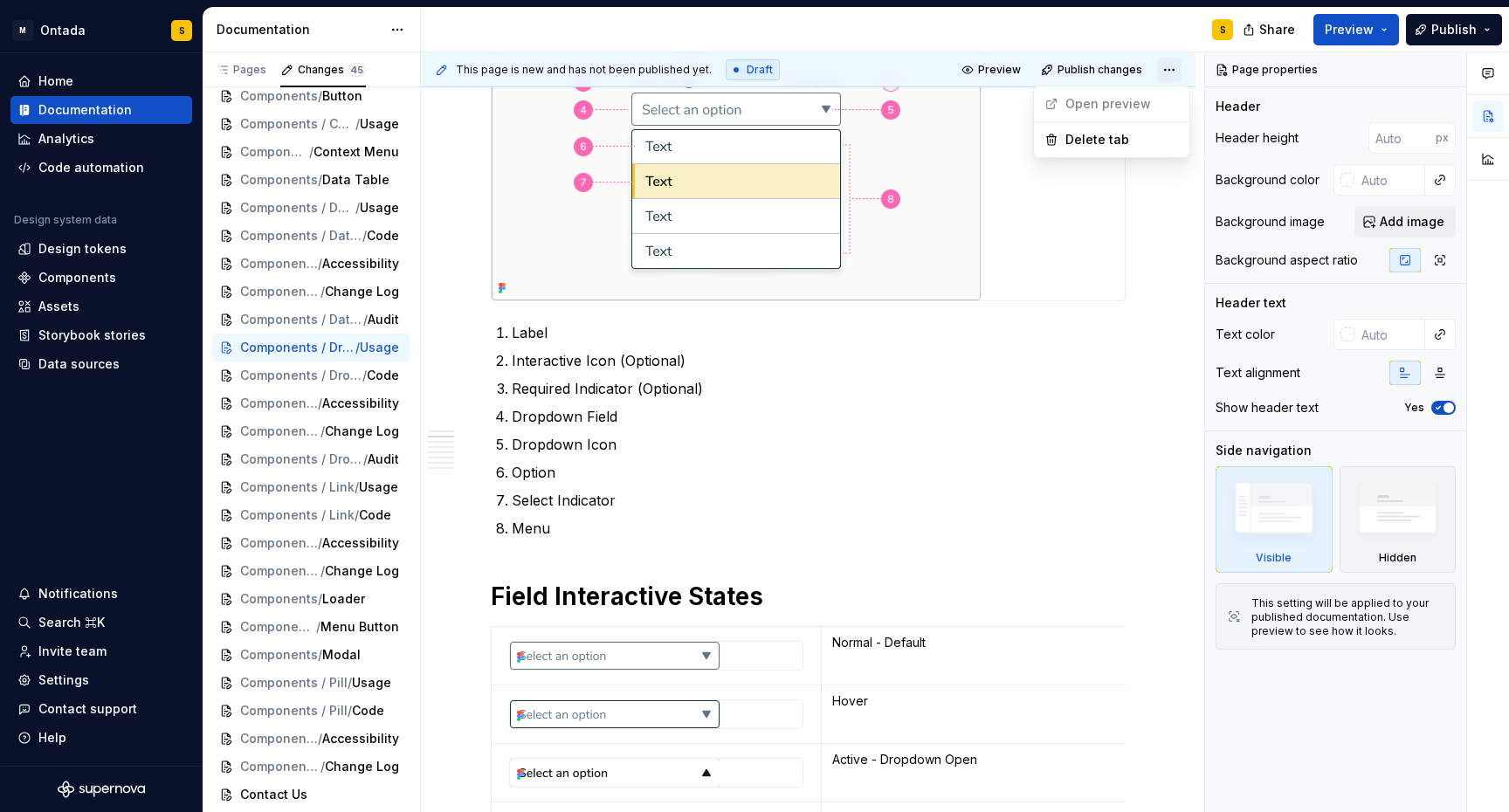 click on "M Ontada S Home Documentation Analytics Code automation Design system data Design tokens Components Assets Storybook stories Data sources Notifications Search ⌘K Invite team Settings Contact support Help Documentation S Share Preview Publish Pages Changes 45 Add
Accessibility guide for tree Page tree.
Navigate the tree with the arrow keys. Common tree hotkeys apply. Further keybindings are available:
enter to execute primary action on focused item
f2 to start renaming the focused item
escape to abort renaming an item
control+d to start dragging selected items
Welcome! Getting Started Change Log Design Guidelines Overview Community & Learning ABC Developer Guidelines Contributing Contribution Process Designers Developers Foundations Design tokens Typography Components Component overview Component detail --- Alert Badge Usage S Code Accessibility Change Log Breadcrumb Button Checkbox Usage Context Menu Data Table Date Picker - Single Code" at bounding box center [754, 406] 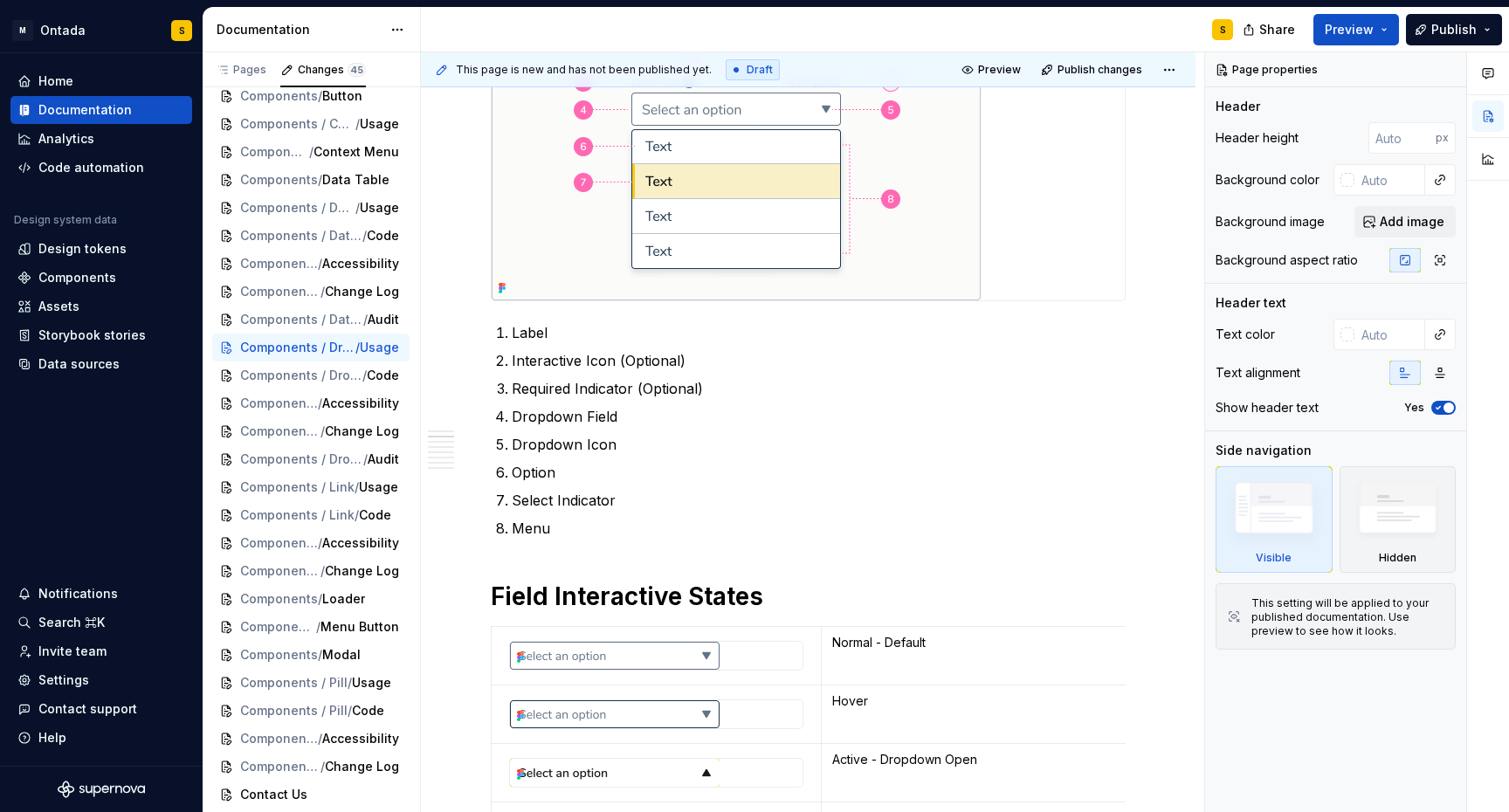 click on "M Ontada S Home Documentation Analytics Code automation Design system data Design tokens Components Assets Storybook stories Data sources Notifications Search ⌘K Invite team Settings Contact support Help Documentation S Share Preview Publish Pages Changes 45 Add
Accessibility guide for tree Page tree.
Navigate the tree with the arrow keys. Common tree hotkeys apply. Further keybindings are available:
enter to execute primary action on focused item
f2 to start renaming the focused item
escape to abort renaming an item
control+d to start dragging selected items
Welcome! Getting Started Change Log Design Guidelines Overview Community & Learning ABC Developer Guidelines Contributing Contribution Process Designers Developers Foundations Design tokens Typography Components Component overview Component detail --- Alert Badge Usage S Code Accessibility Change Log Breadcrumb Button Checkbox Usage Context Menu Data Table Date Picker - Single Code" at bounding box center [754, 406] 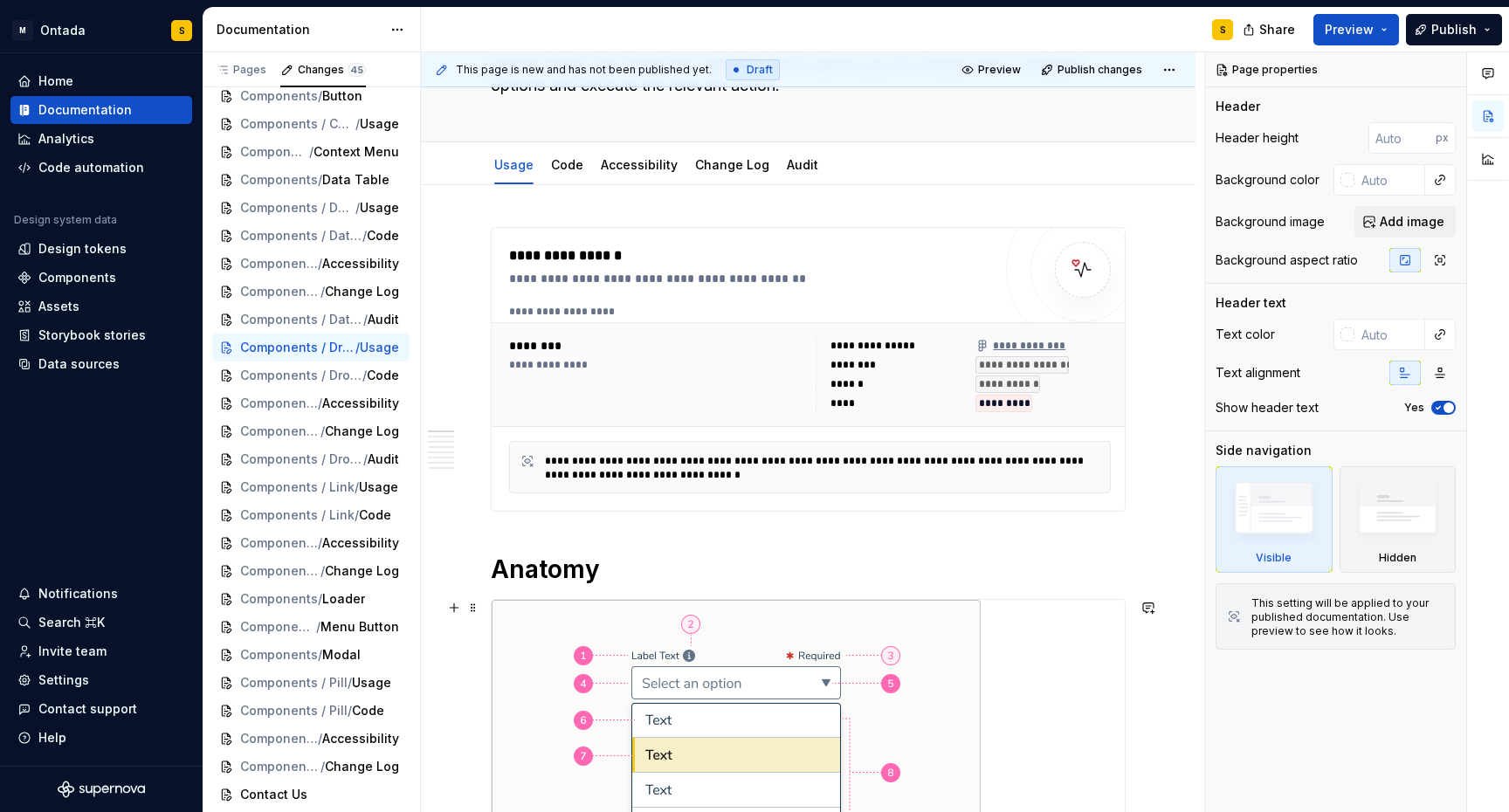 scroll, scrollTop: 0, scrollLeft: 0, axis: both 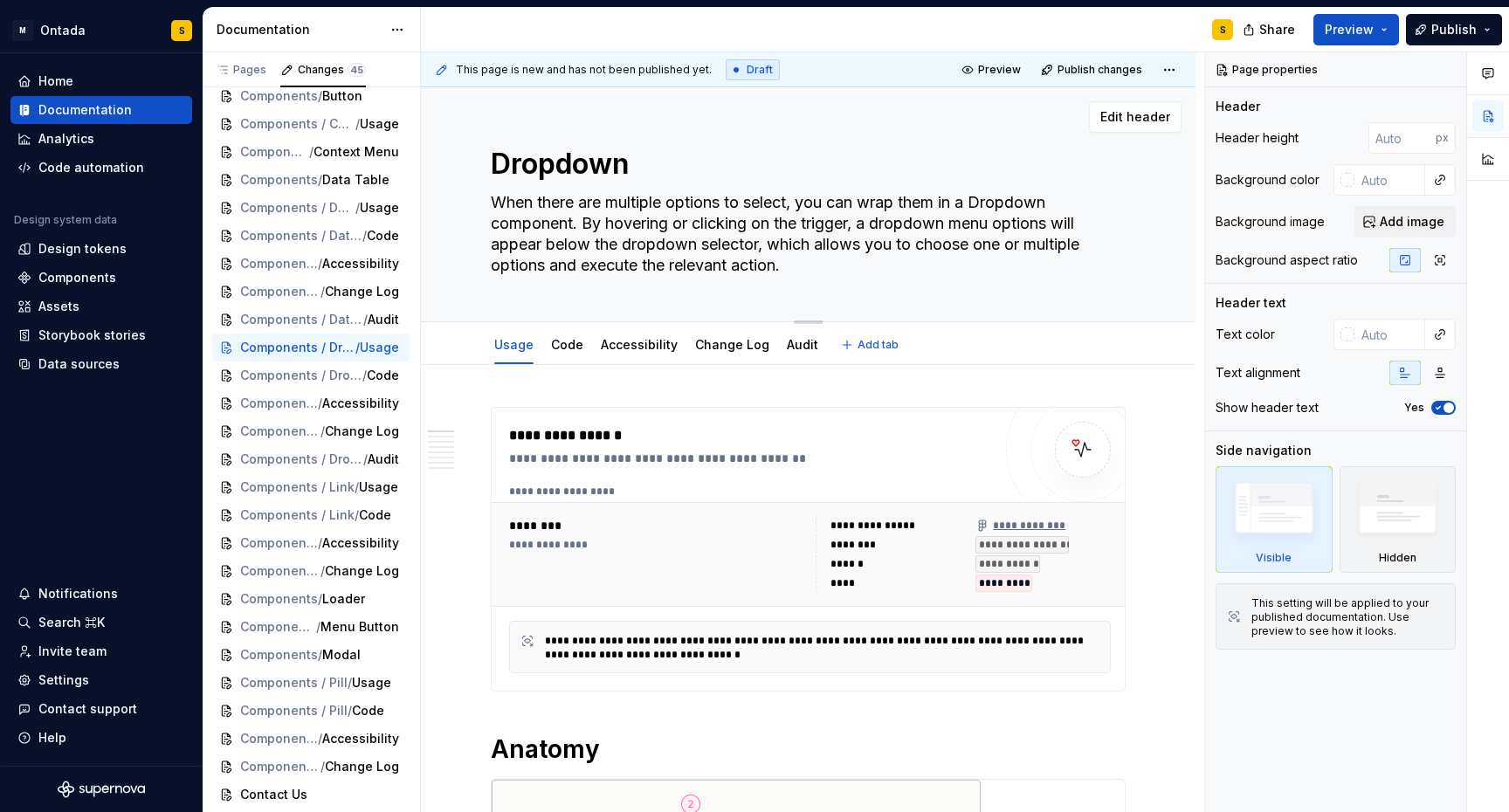 click on "When there are multiple options to select, you can wrap them in a Dropdown component. By hovering or clicking on the trigger, a dropdown menu options will appear below the dropdown selector, which allows you to choose one or multiple options and execute the relevant action." at bounding box center [804, 234] 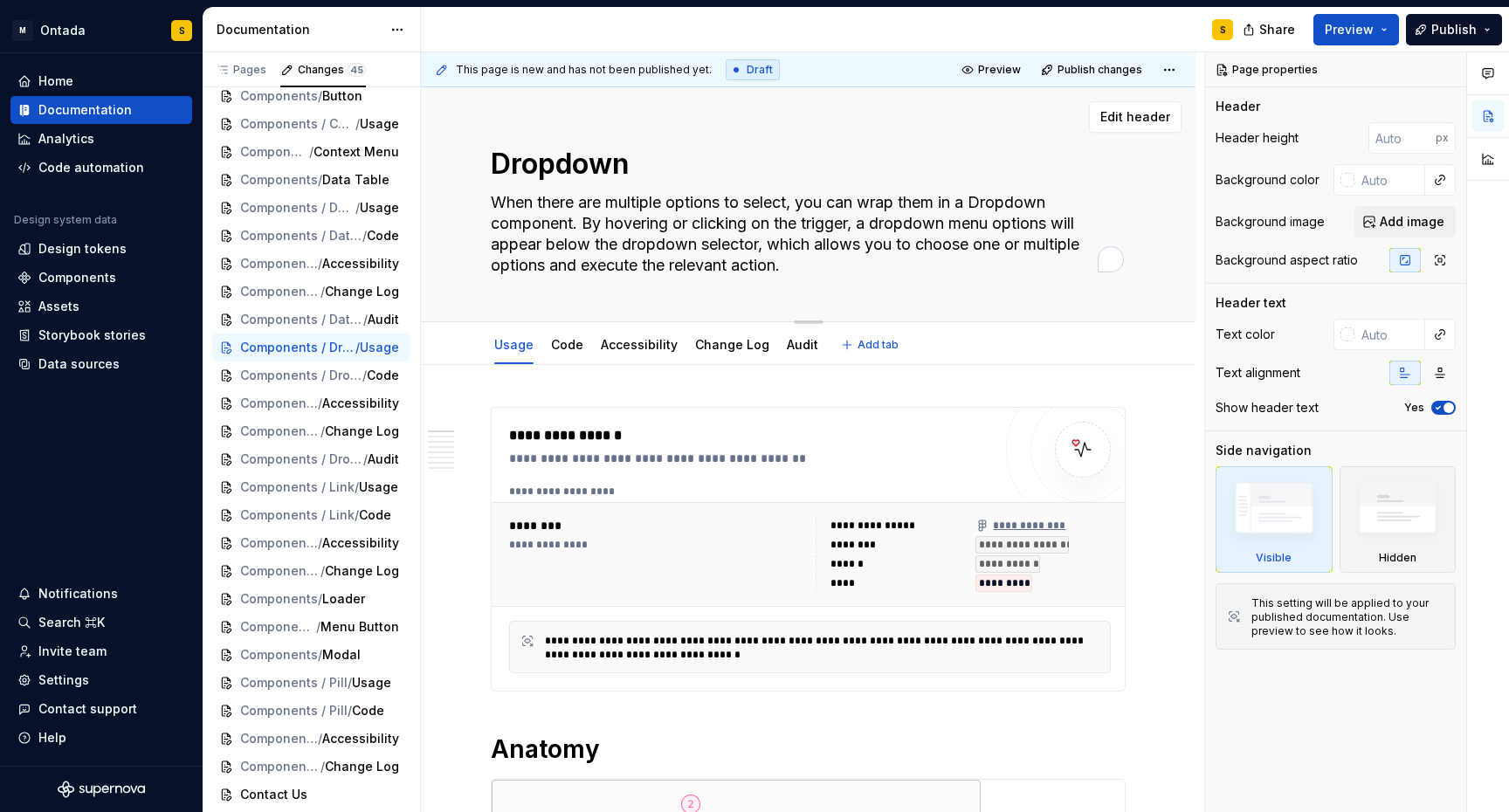 click on "When there are multiple options to select, you can wrap them in a Dropdown component. By hovering or clicking on the trigger, a dropdown menu options will appear below the dropdown selector, which allows you to choose one or multiple options and execute the relevant action." at bounding box center (804, 234) 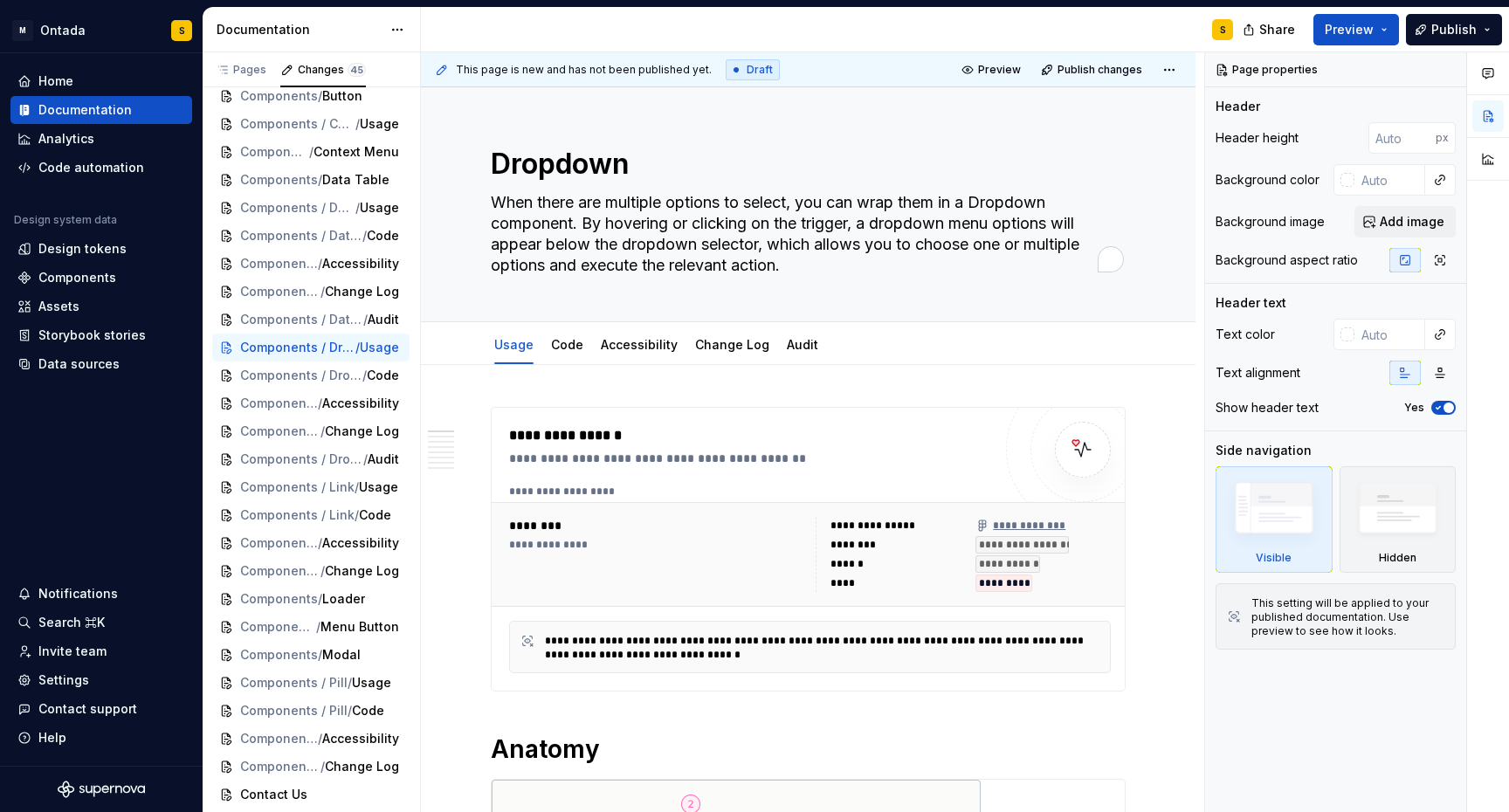 type on "When there are multiple options to select, you can wrap them in a Dropdown component. By hovering or clicking on the trigger, a dropdown menu options will appear below the dropdown selector, which allows you to choose one or multiple options and execute the relevant action." 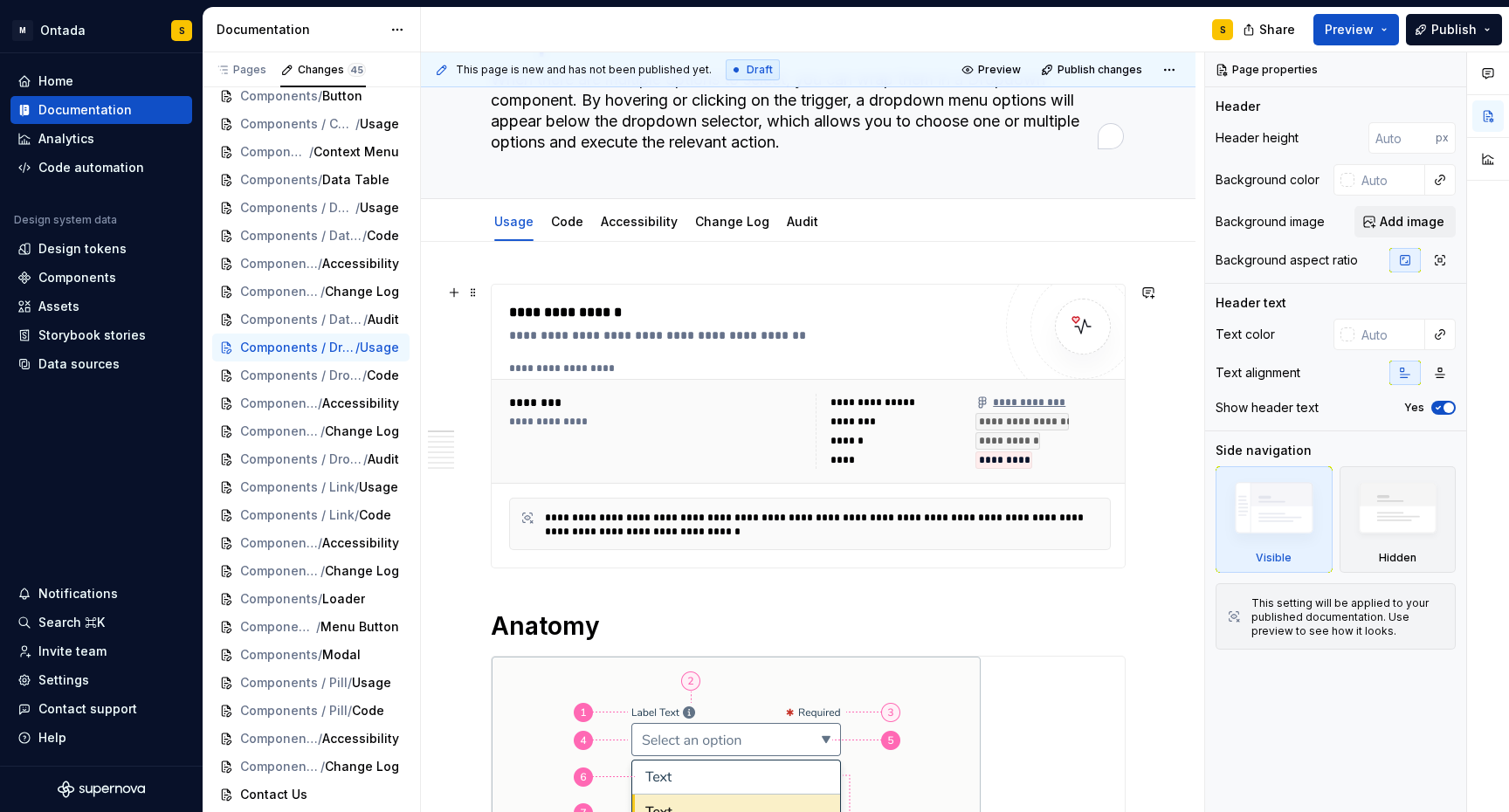 scroll, scrollTop: 0, scrollLeft: 0, axis: both 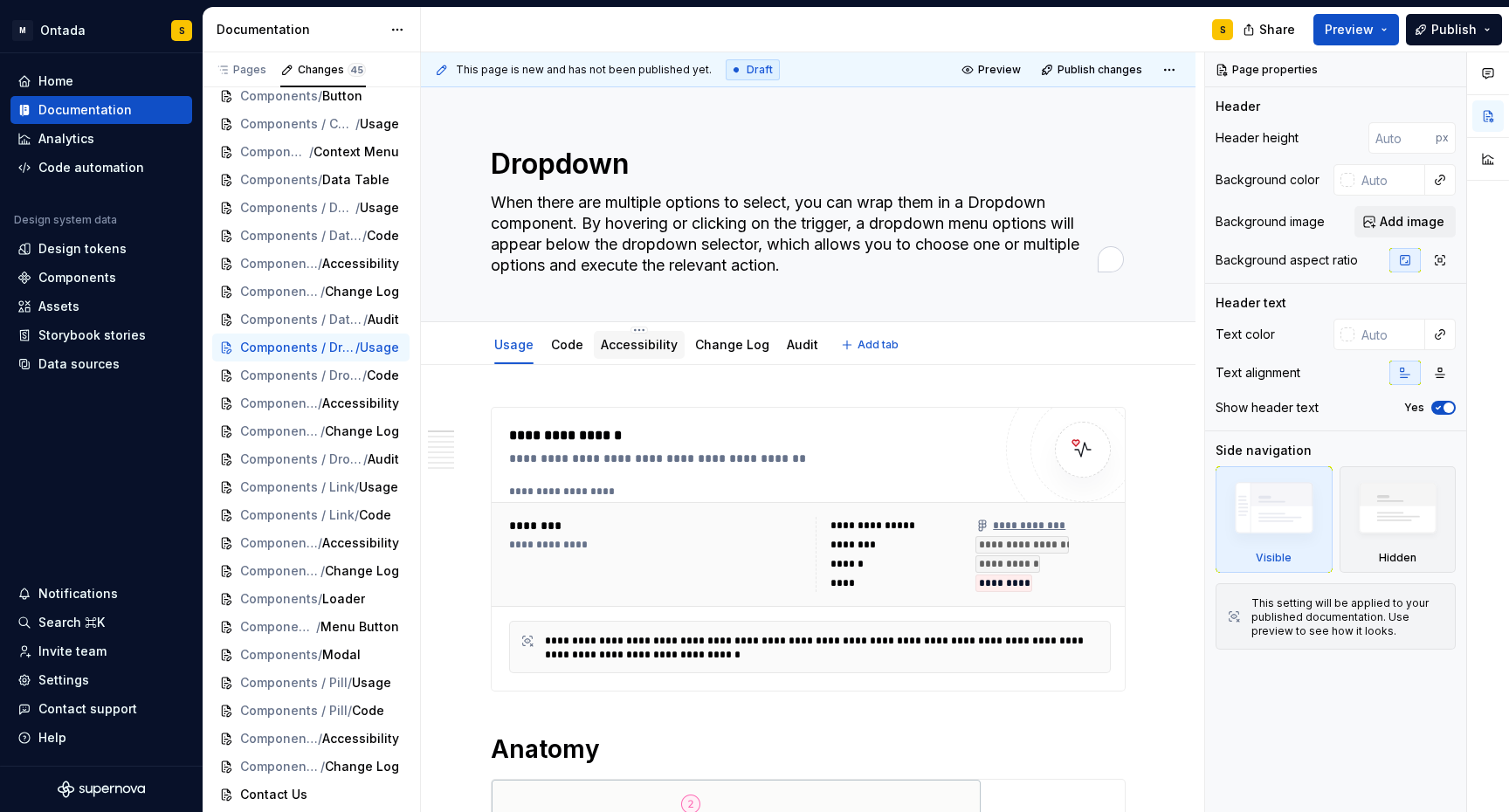click on "Accessibility" at bounding box center (639, 344) 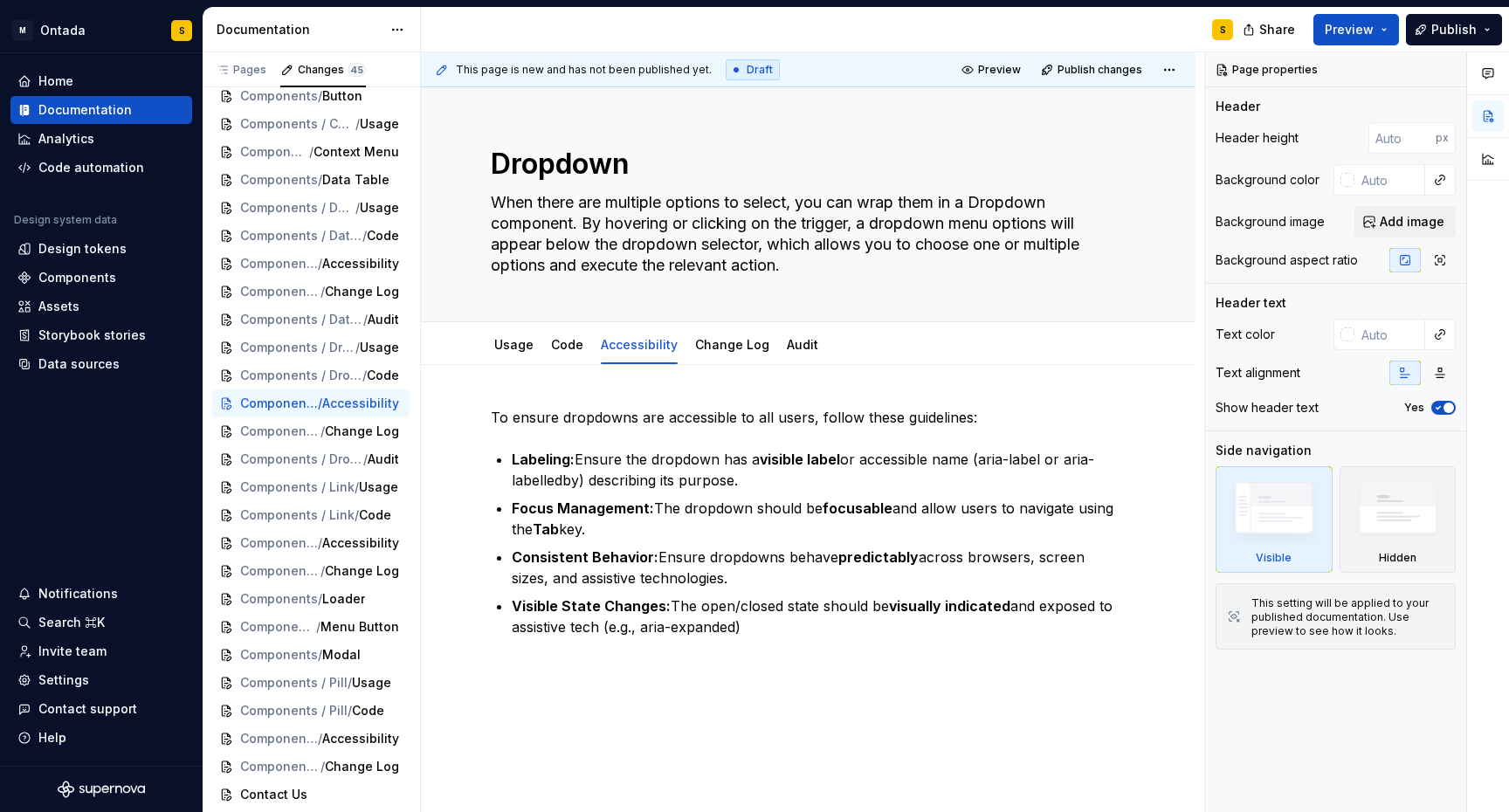 click on "To ensure dropdowns are accessible to all users, follow these guidelines: Labeling:  Ensure the dropdown has a  visible label  or accessible name (aria-label or aria-labelledby) describing its purpose. Focus Management:  The dropdown should be  focusable  and allow users to navigate using the  Tab  key. Consistent Behavior:  Ensure dropdowns behave  predictably  across browsers, screen sizes, and assistive technologies. Visible State Changes:  The open/closed state should be  visually indicated  and exposed to assistive tech (e.g., aria-expanded)" at bounding box center [808, 654] 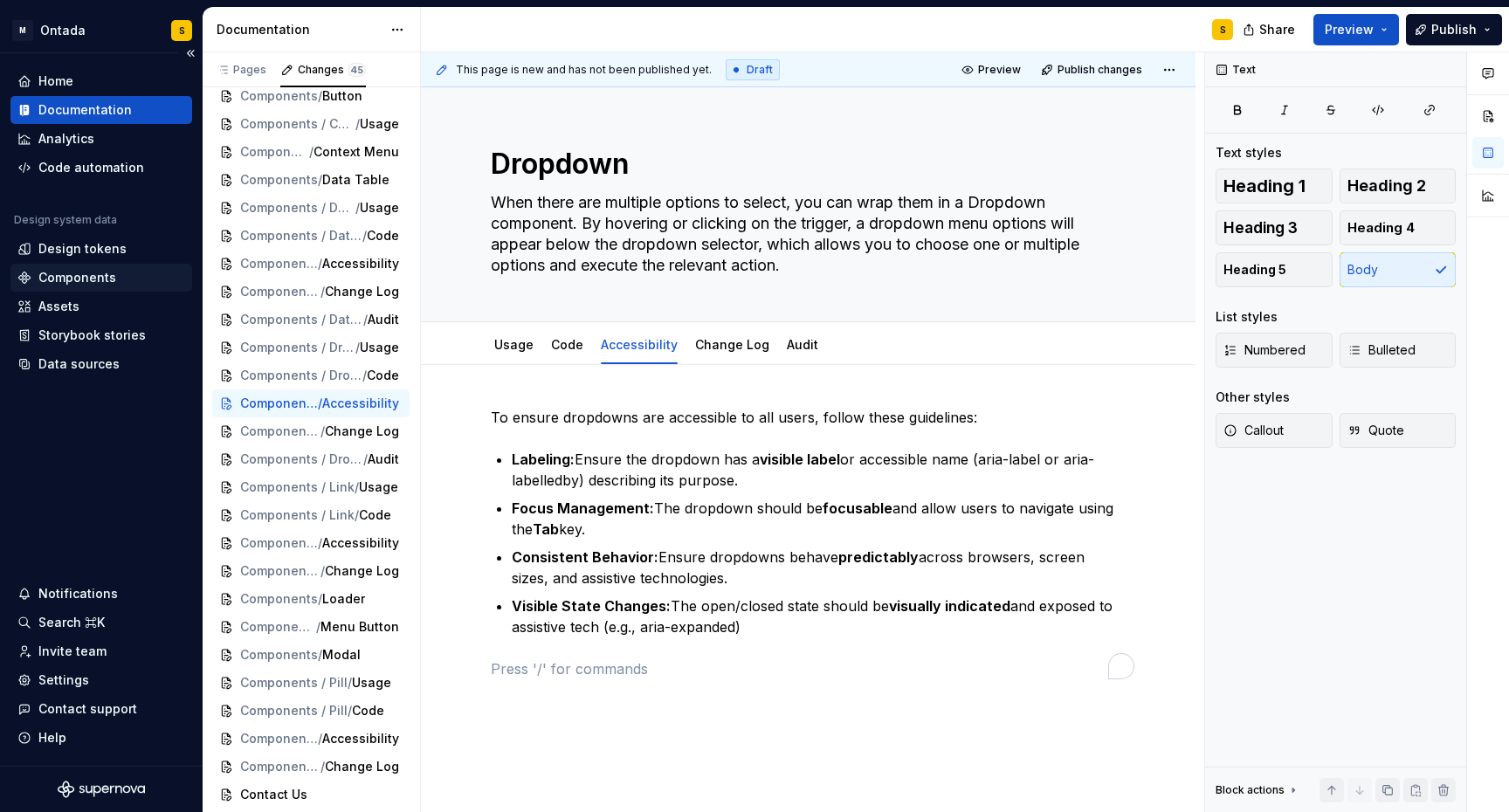 click on "Components" at bounding box center (77, 278) 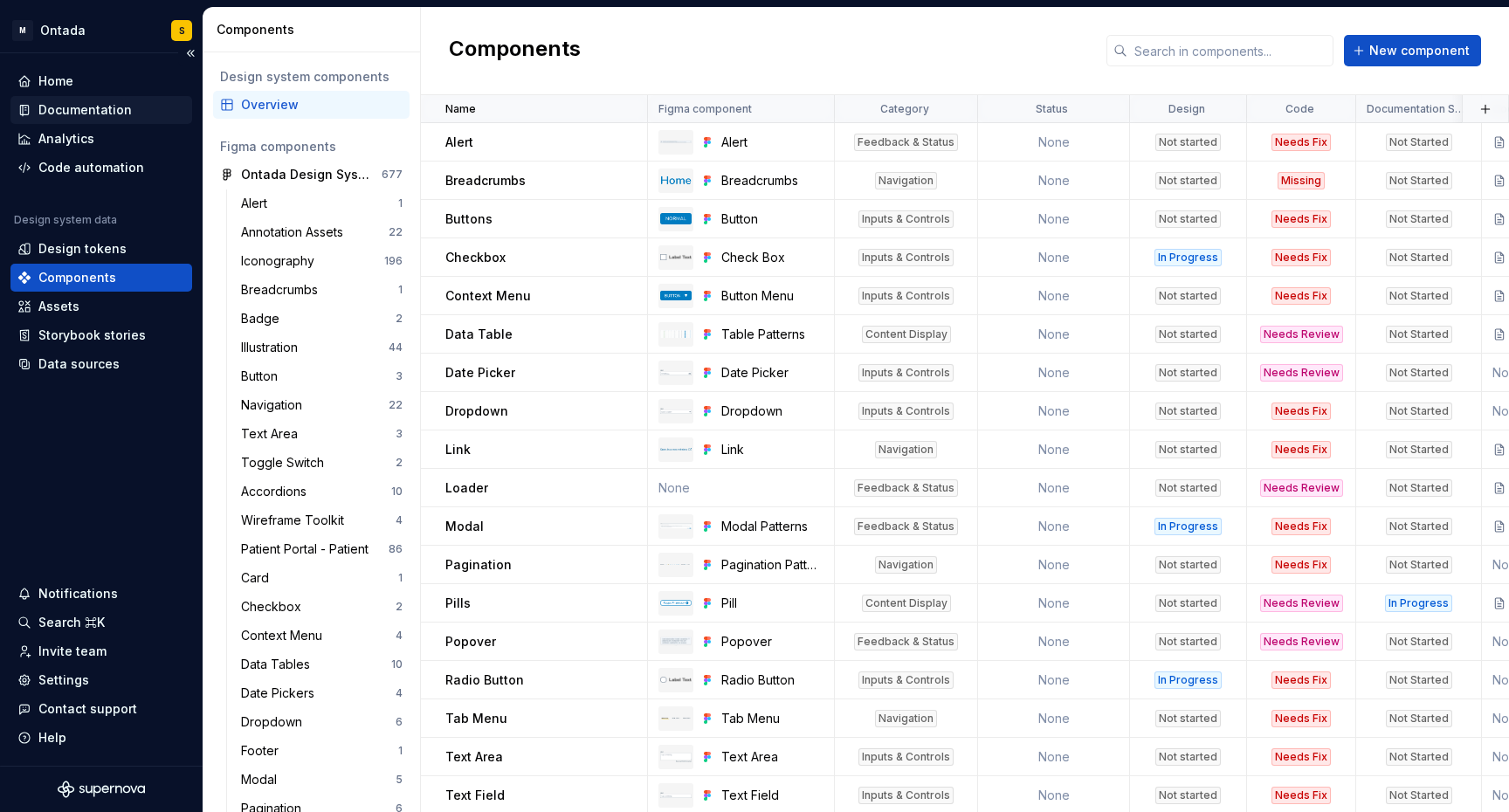 click on "Documentation" at bounding box center [85, 110] 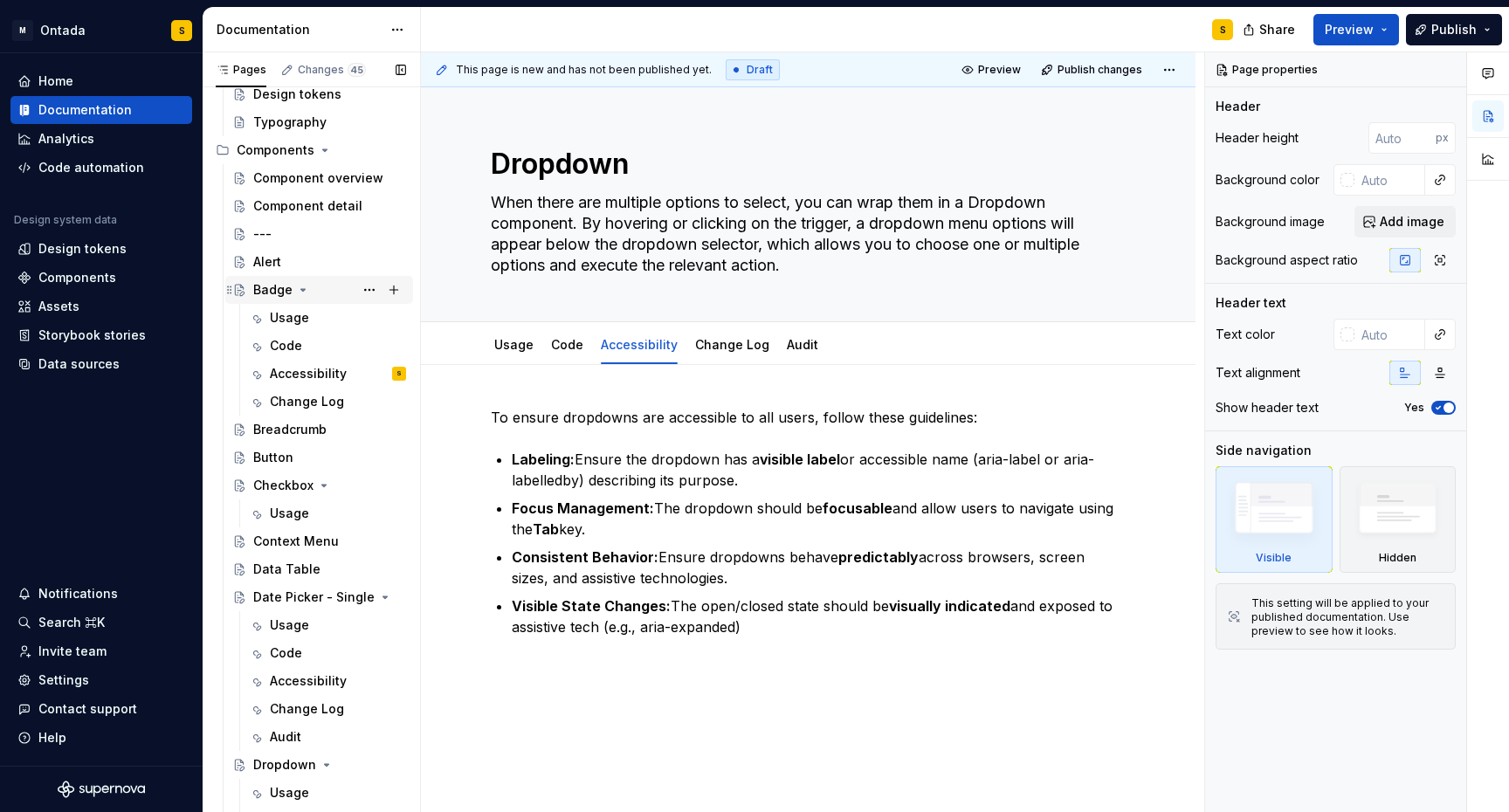 scroll, scrollTop: 420, scrollLeft: 0, axis: vertical 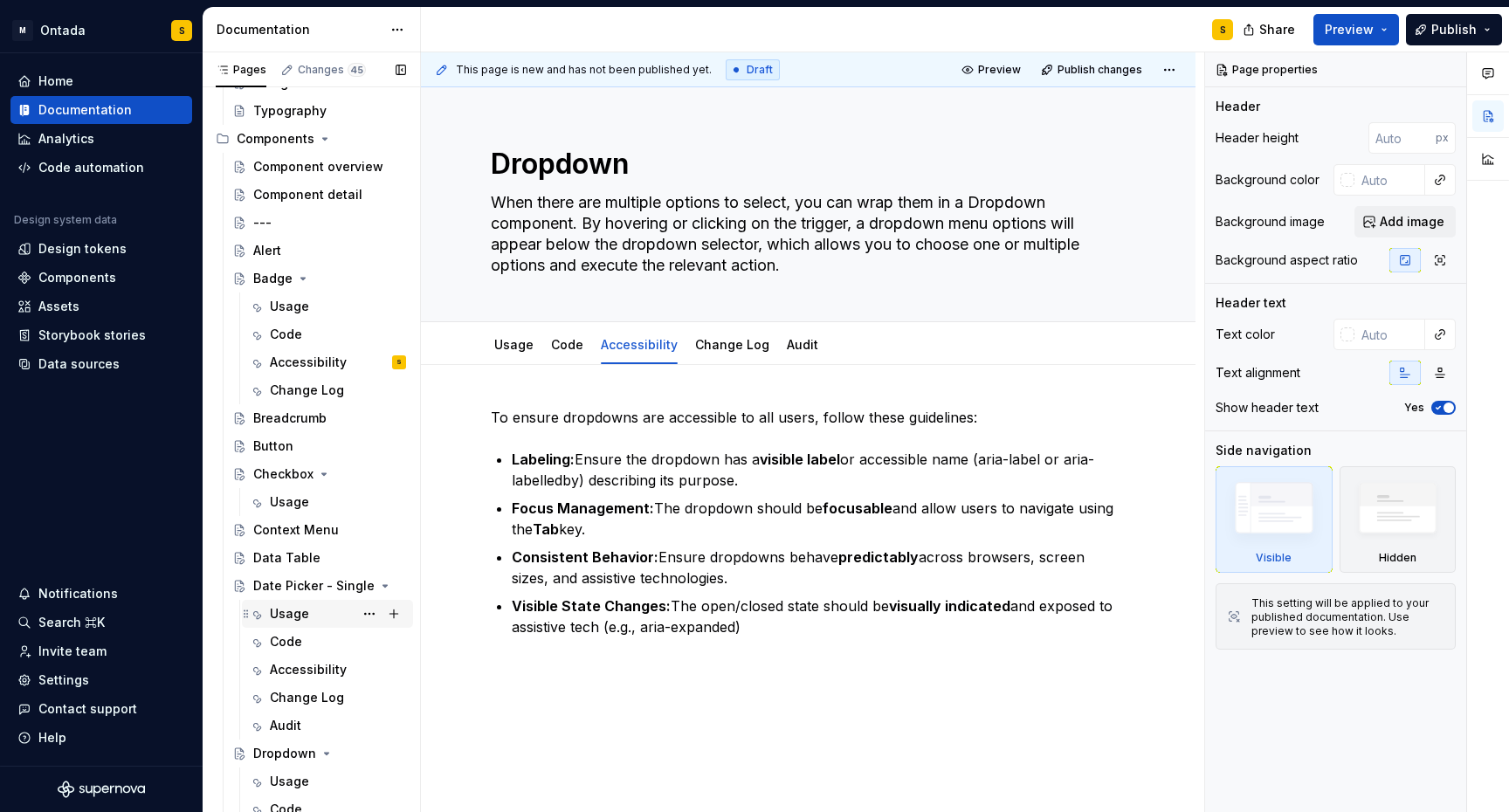 click on "Usage" at bounding box center [338, 614] 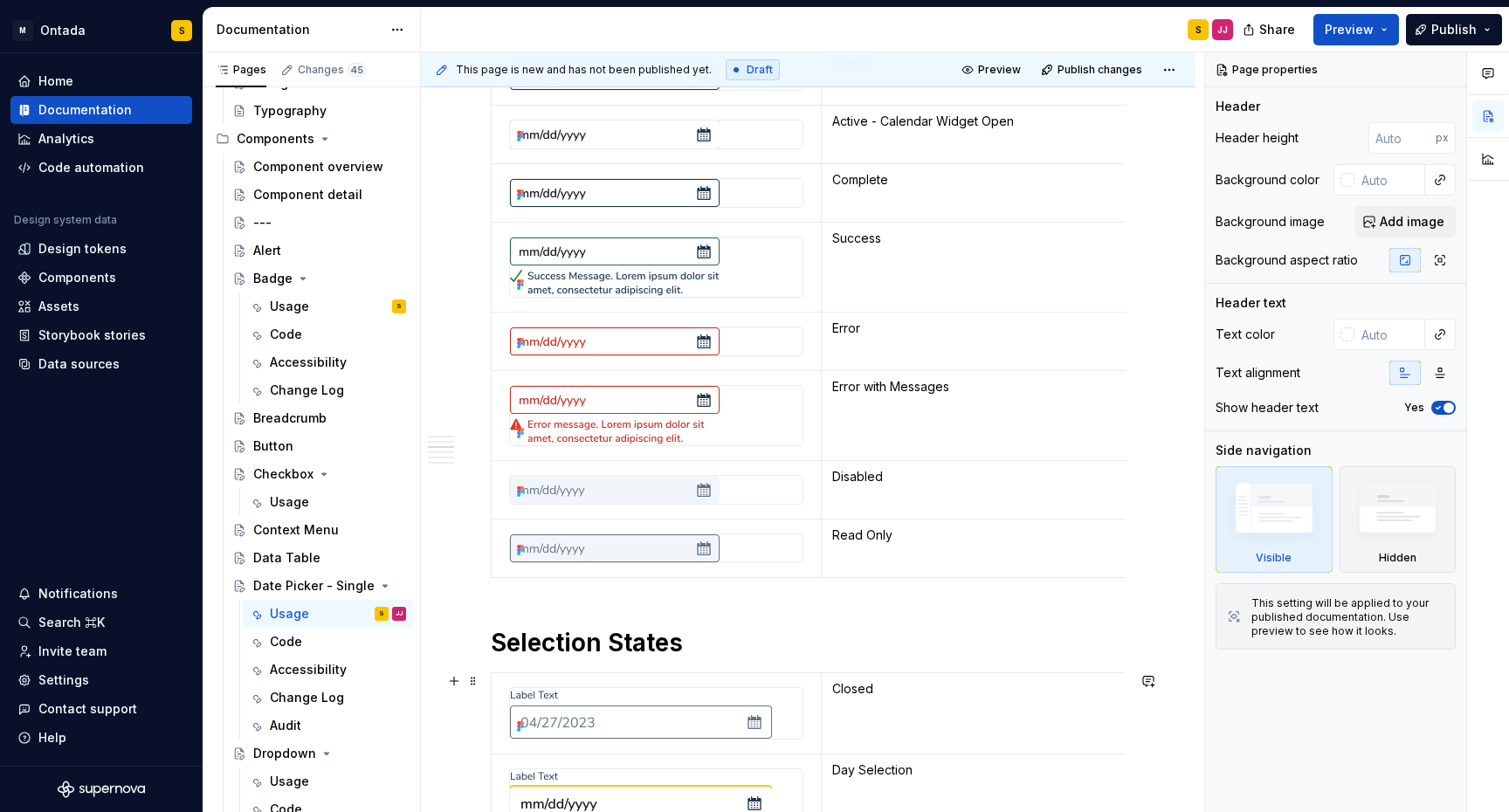scroll, scrollTop: 1127, scrollLeft: 0, axis: vertical 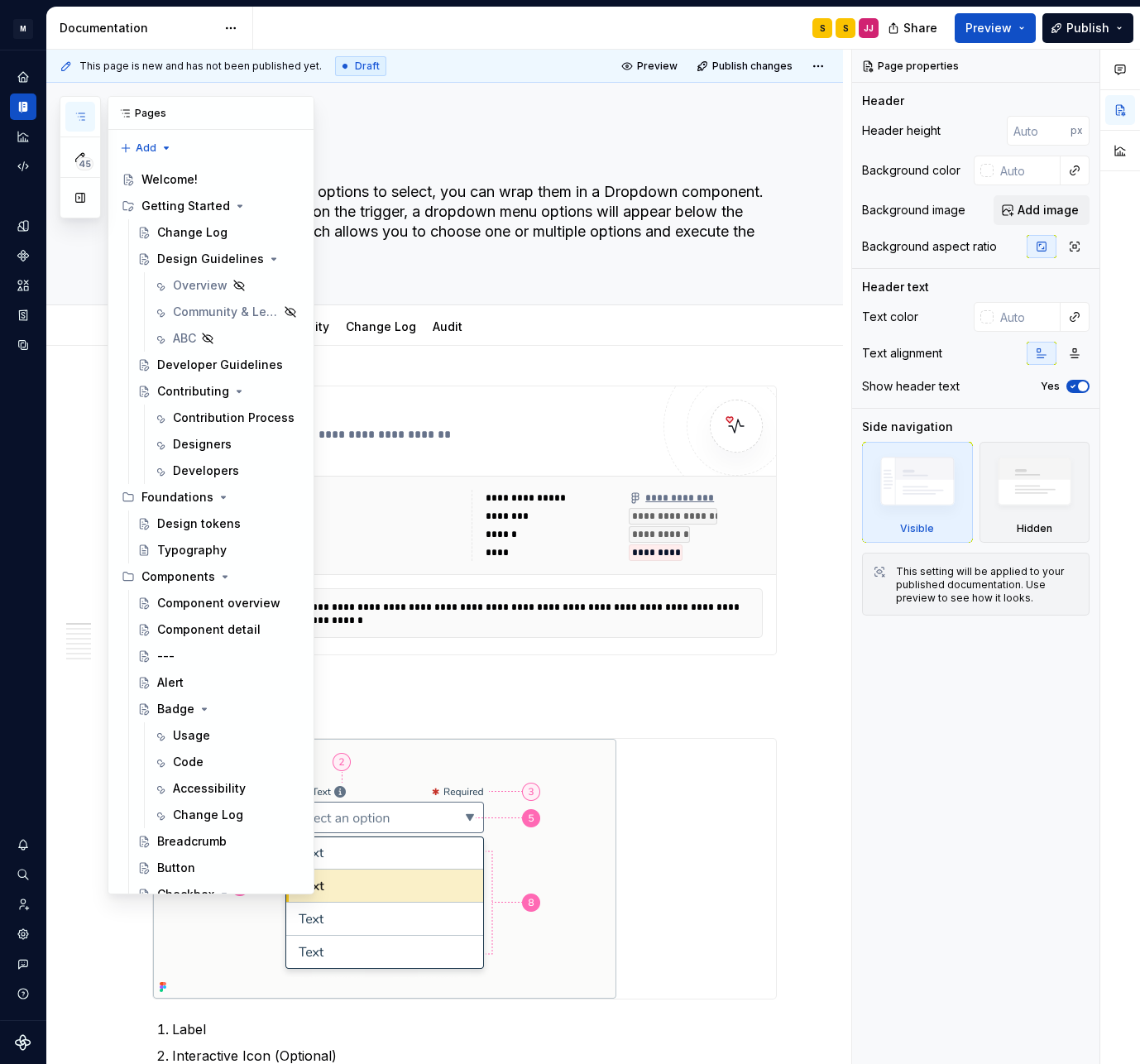 click 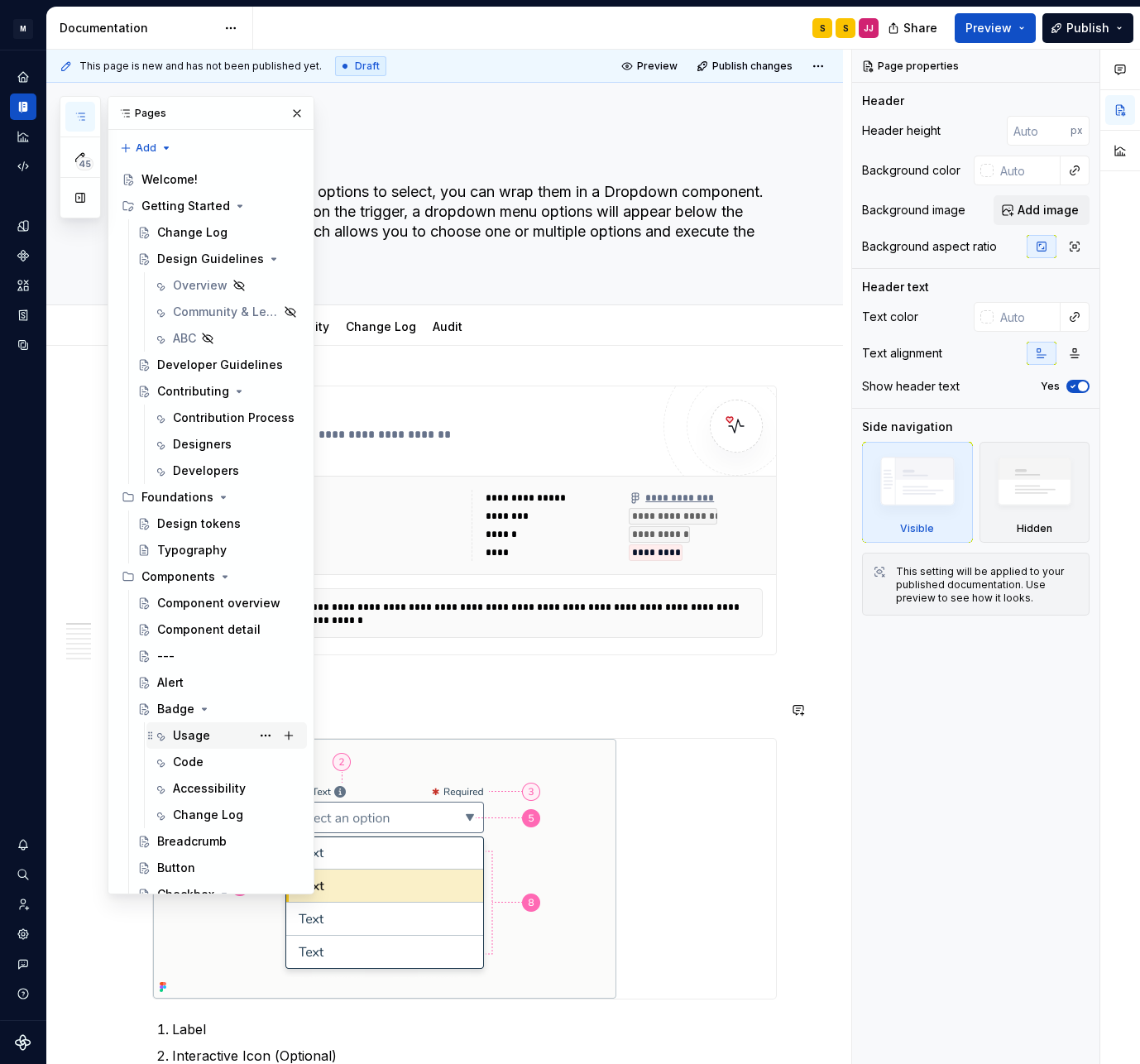 click on "Usage" at bounding box center (237, 736) 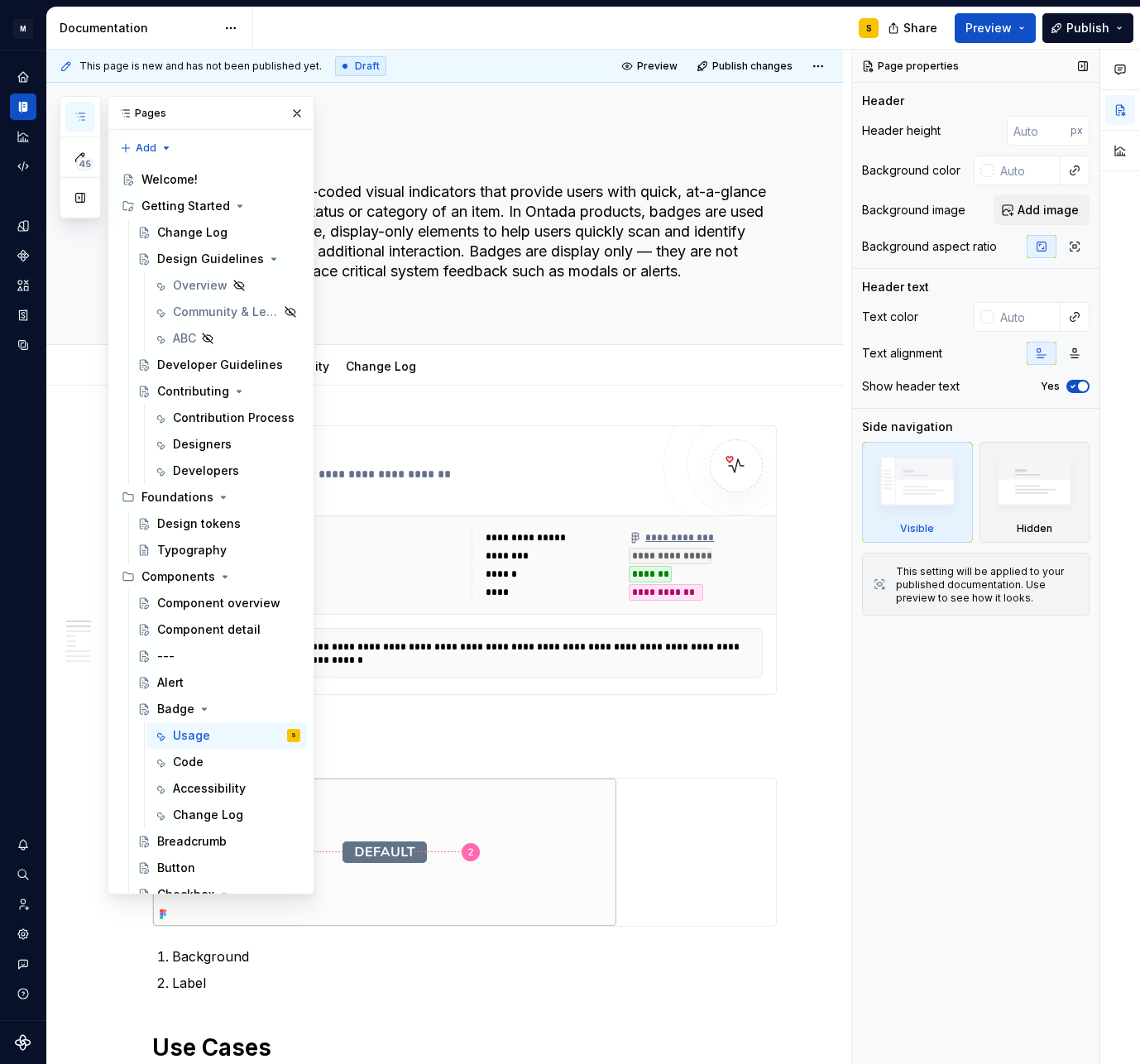 click on "Page properties Header Header height px Background color Background image Add image Background aspect ratio Header text Text color Text alignment Show header text Yes Side navigation Visible Hidden This setting will be applied to your published documentation. Use preview to see how it looks." at bounding box center (975, 557) 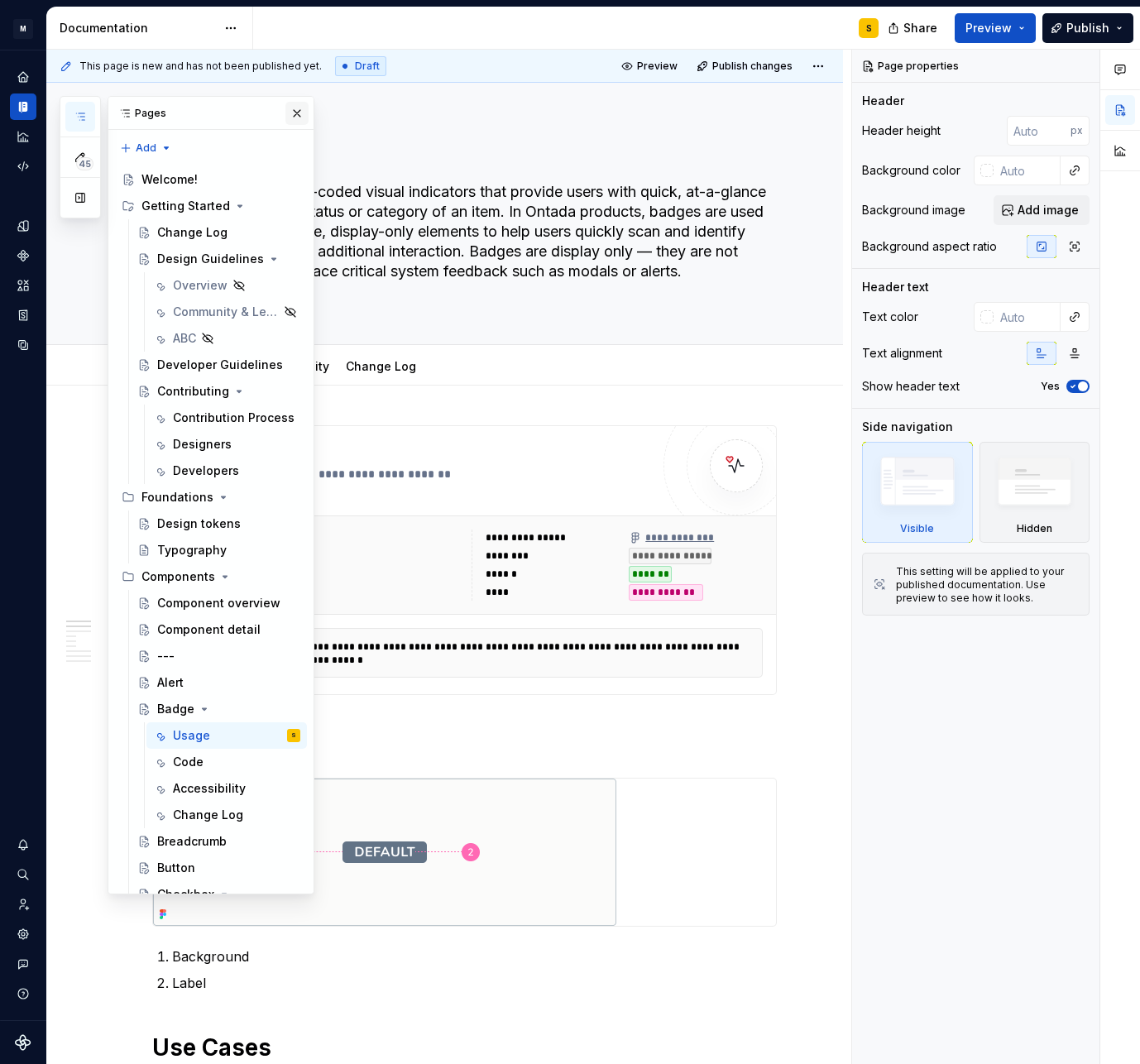 click at bounding box center [297, 113] 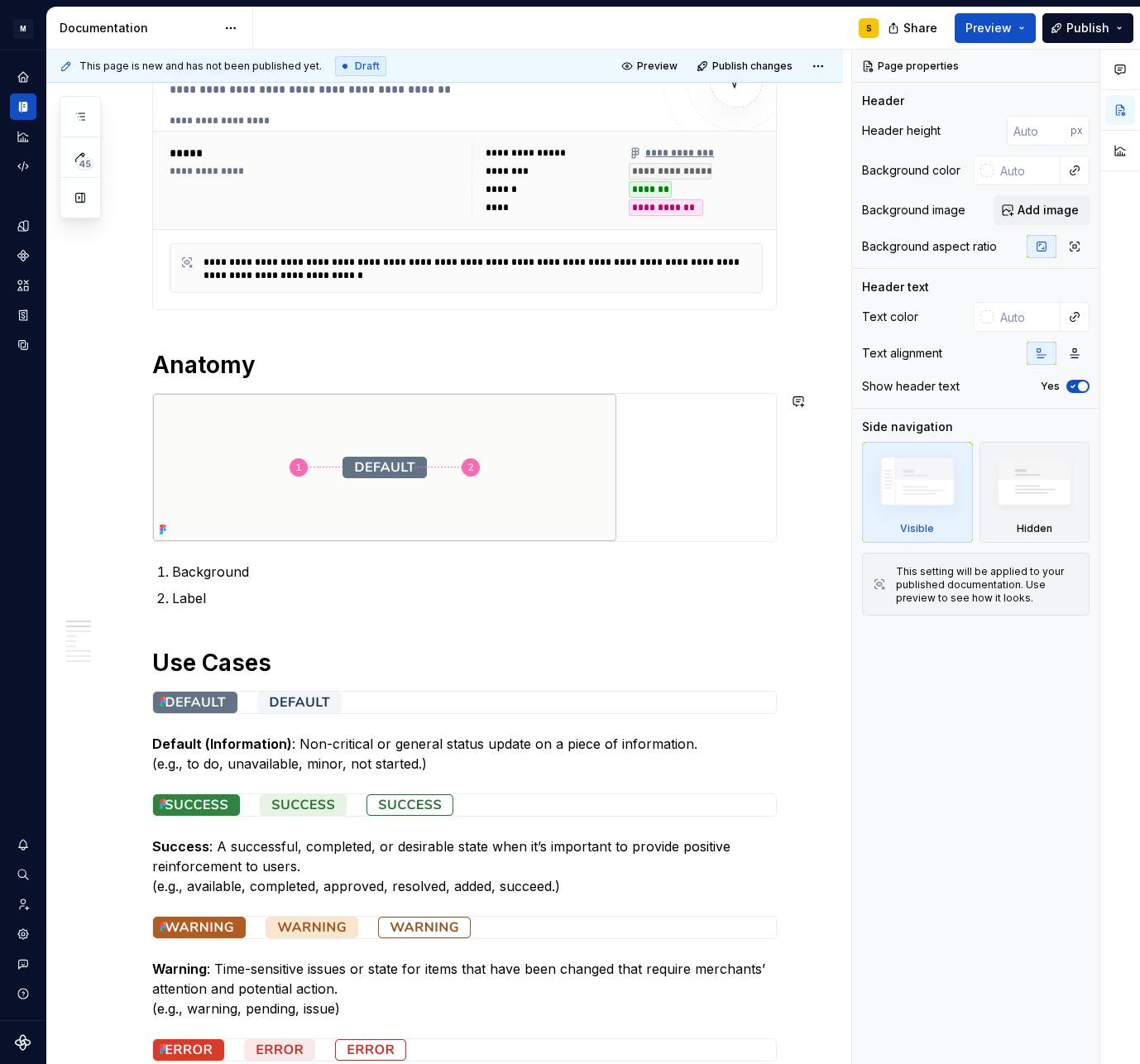scroll, scrollTop: 0, scrollLeft: 0, axis: both 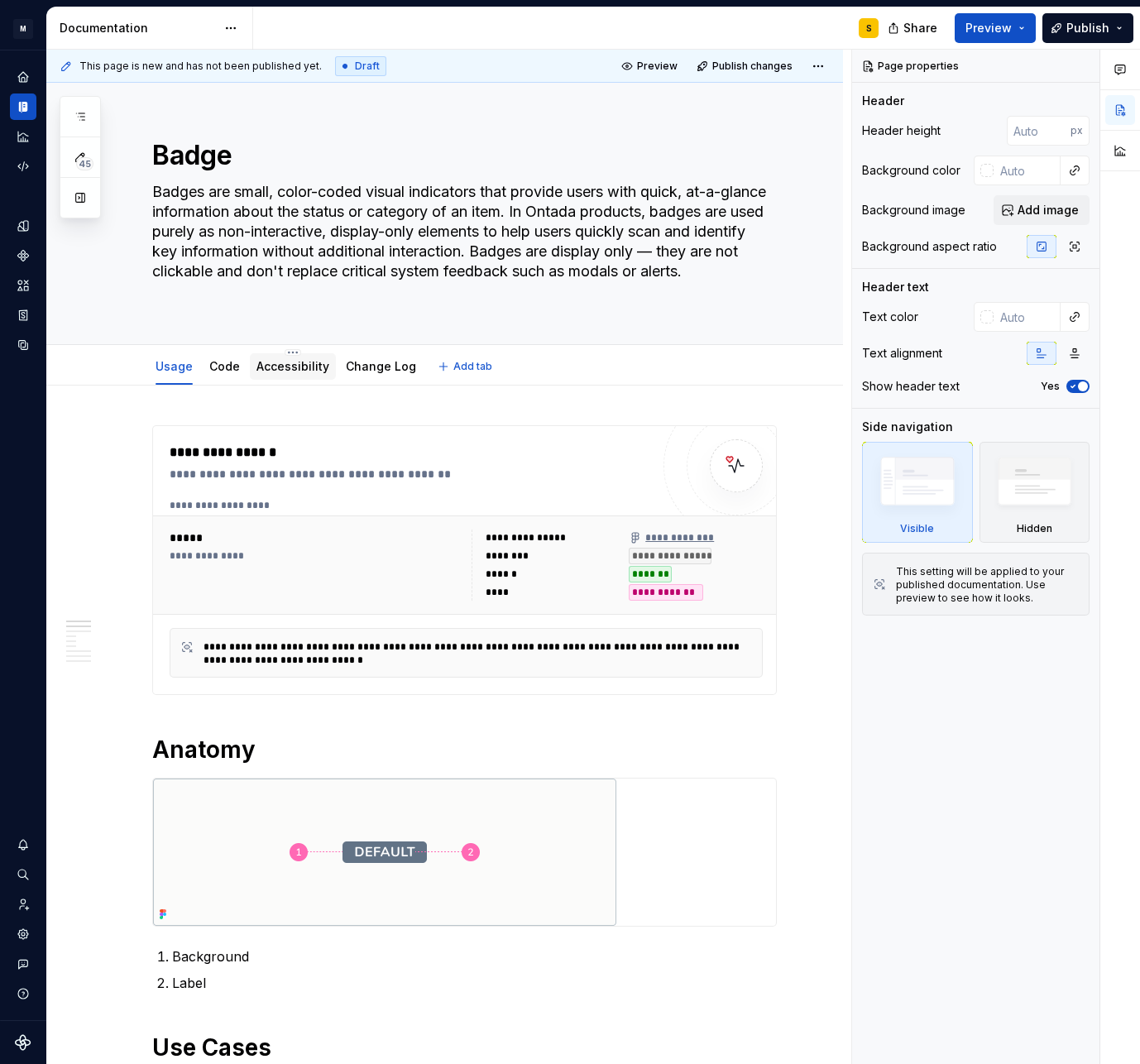 click on "Accessibility" at bounding box center (293, 366) 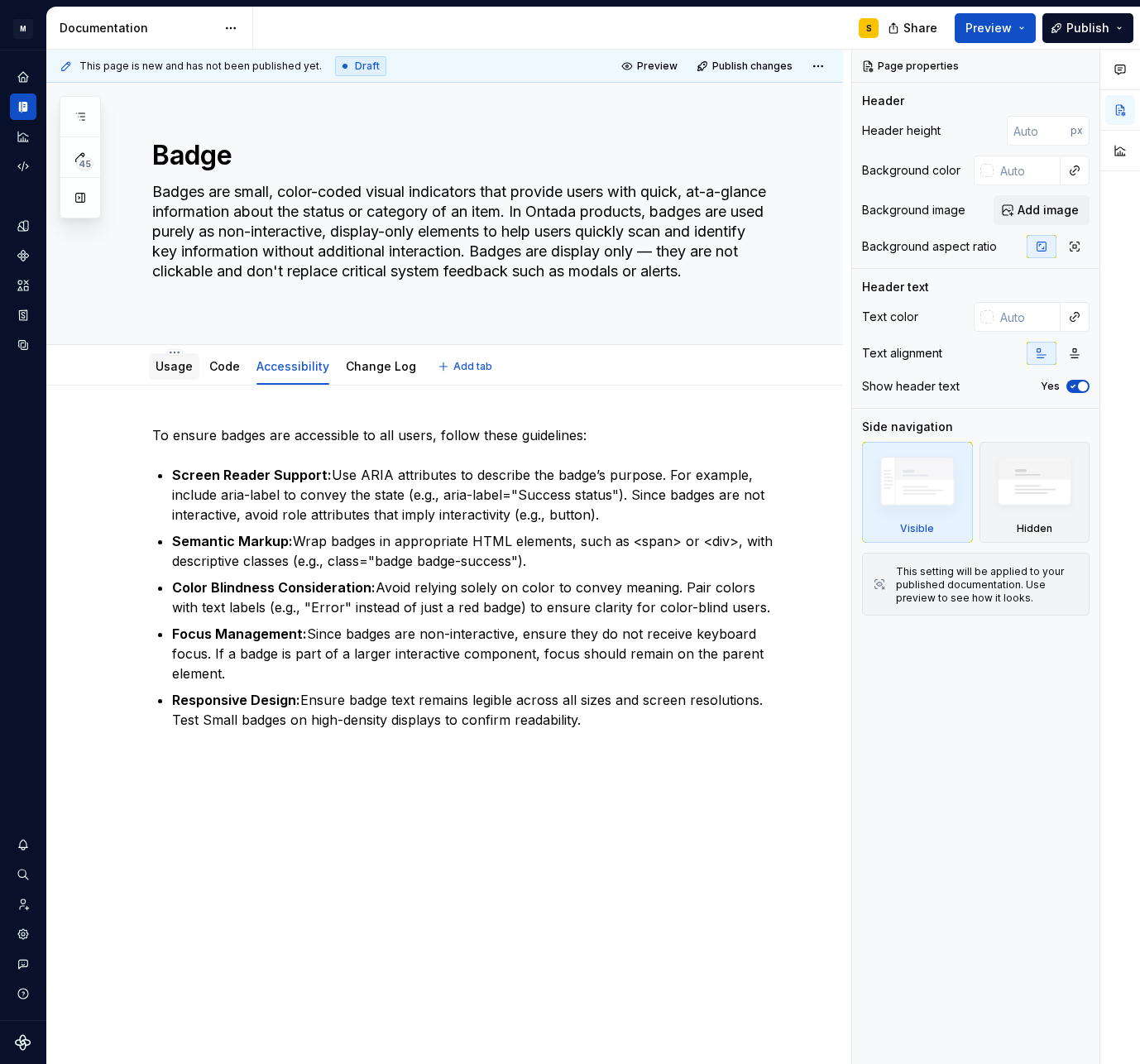click on "Usage" at bounding box center [174, 367] 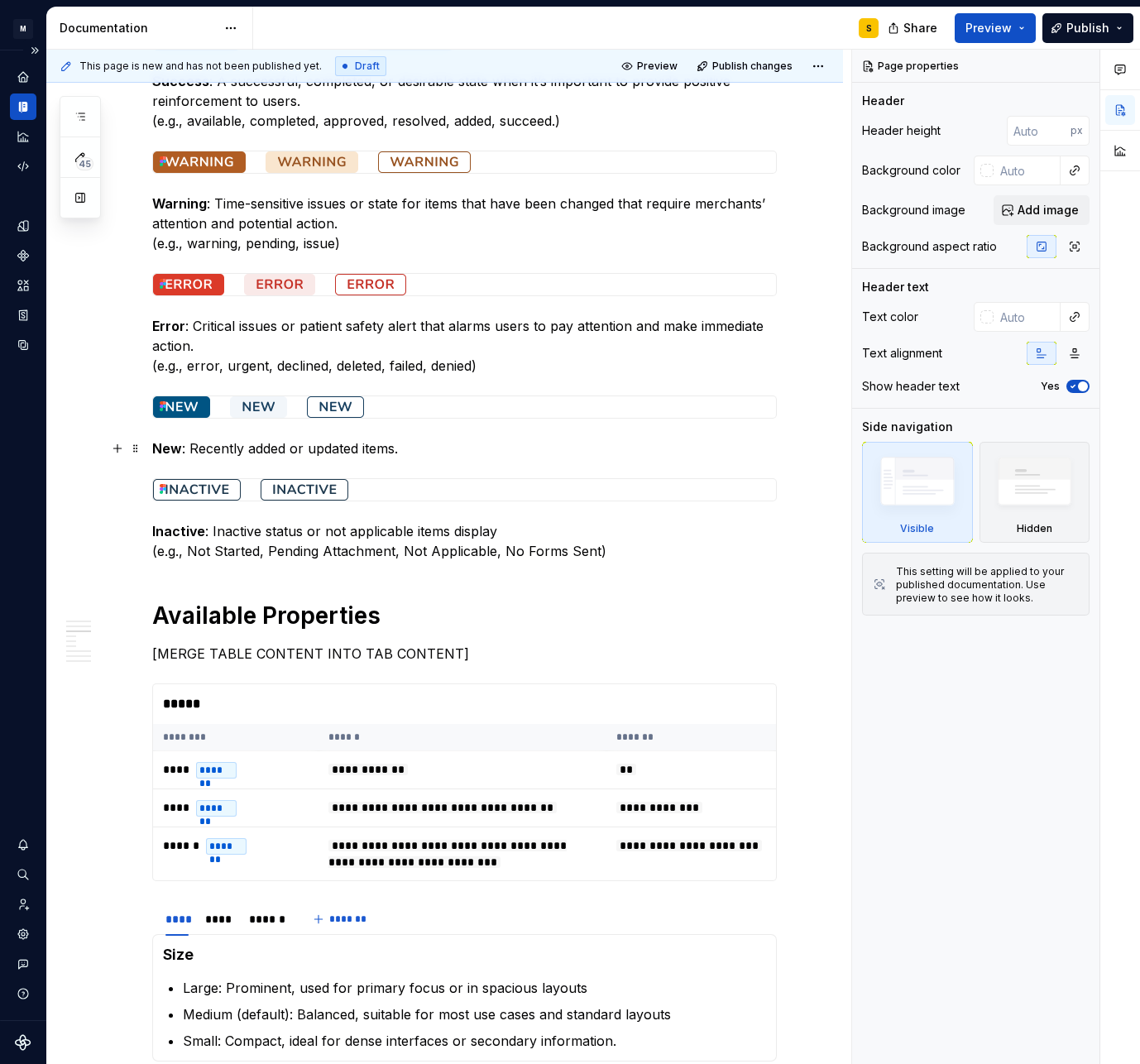 scroll, scrollTop: 1139, scrollLeft: 0, axis: vertical 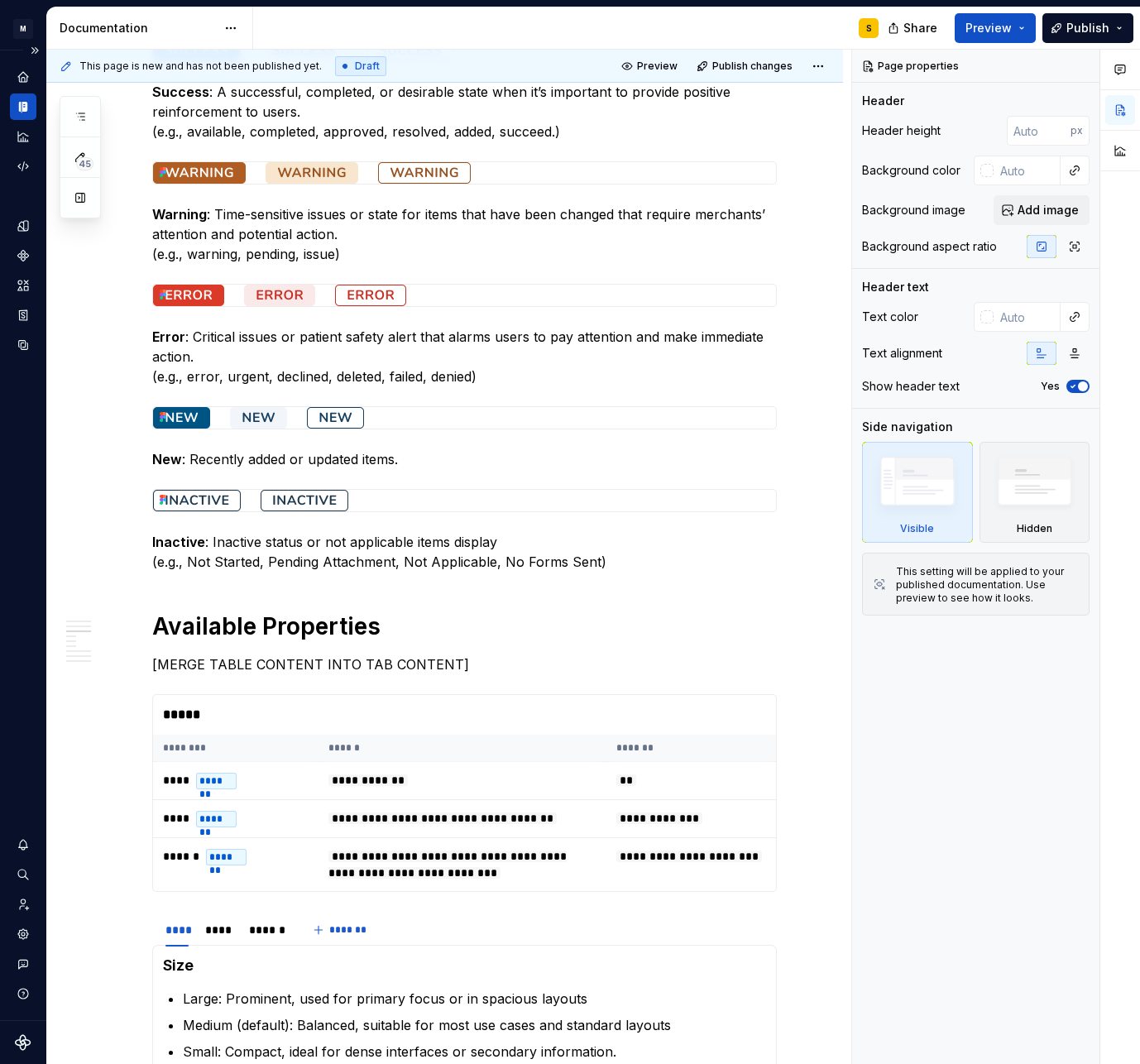 click on "Design system data" at bounding box center [23, 535] 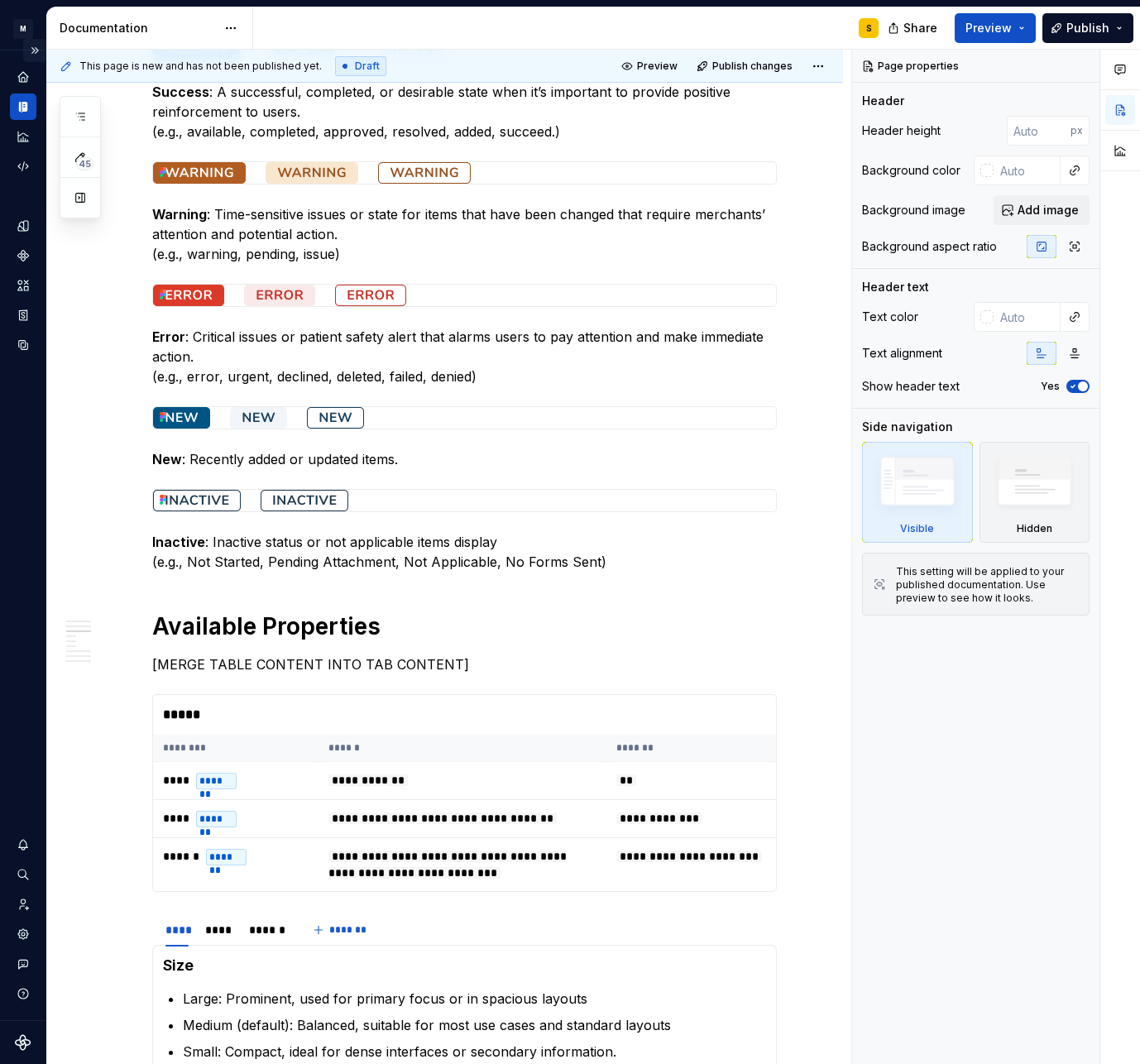click at bounding box center [35, 50] 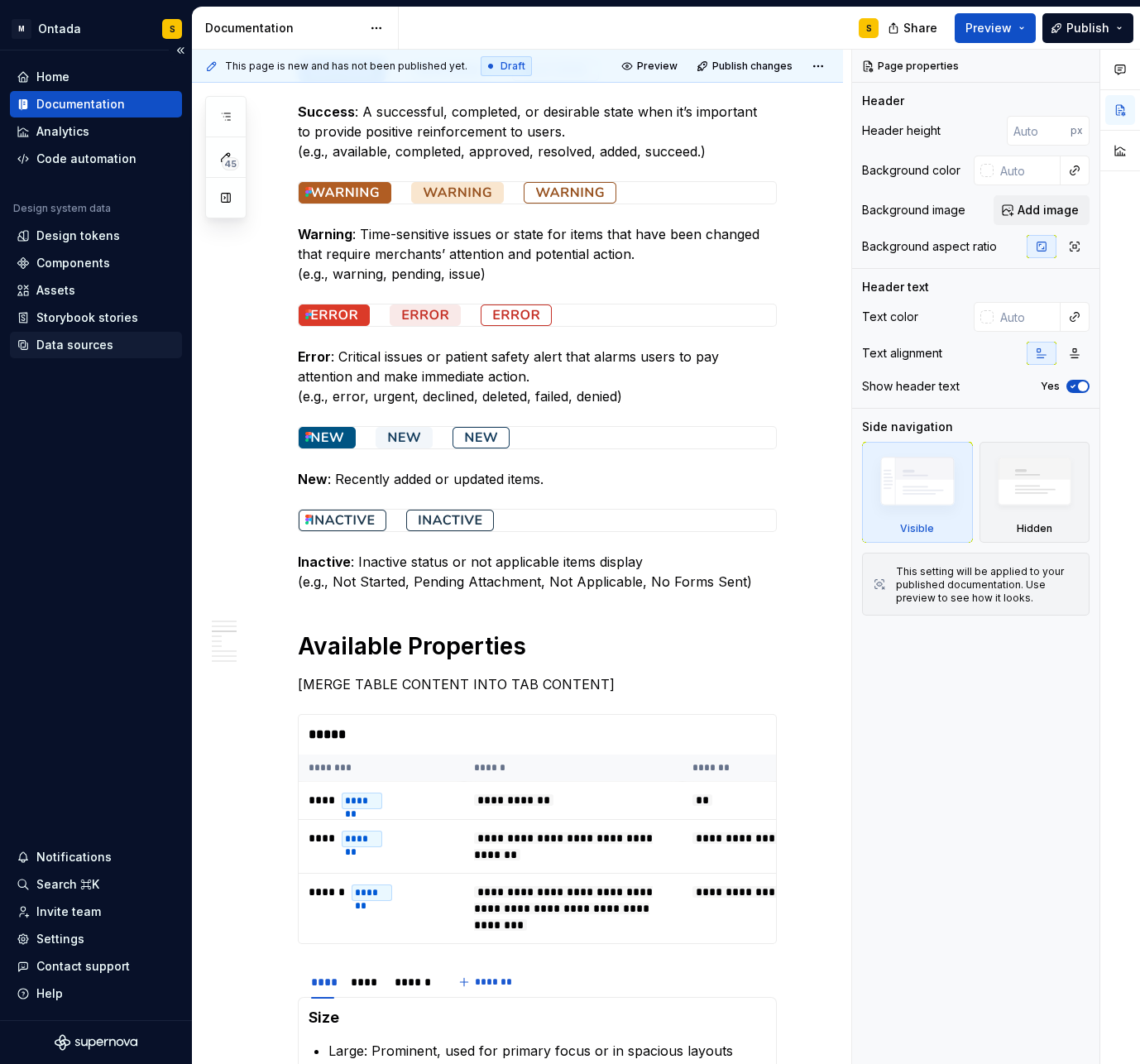 scroll, scrollTop: 1179, scrollLeft: 0, axis: vertical 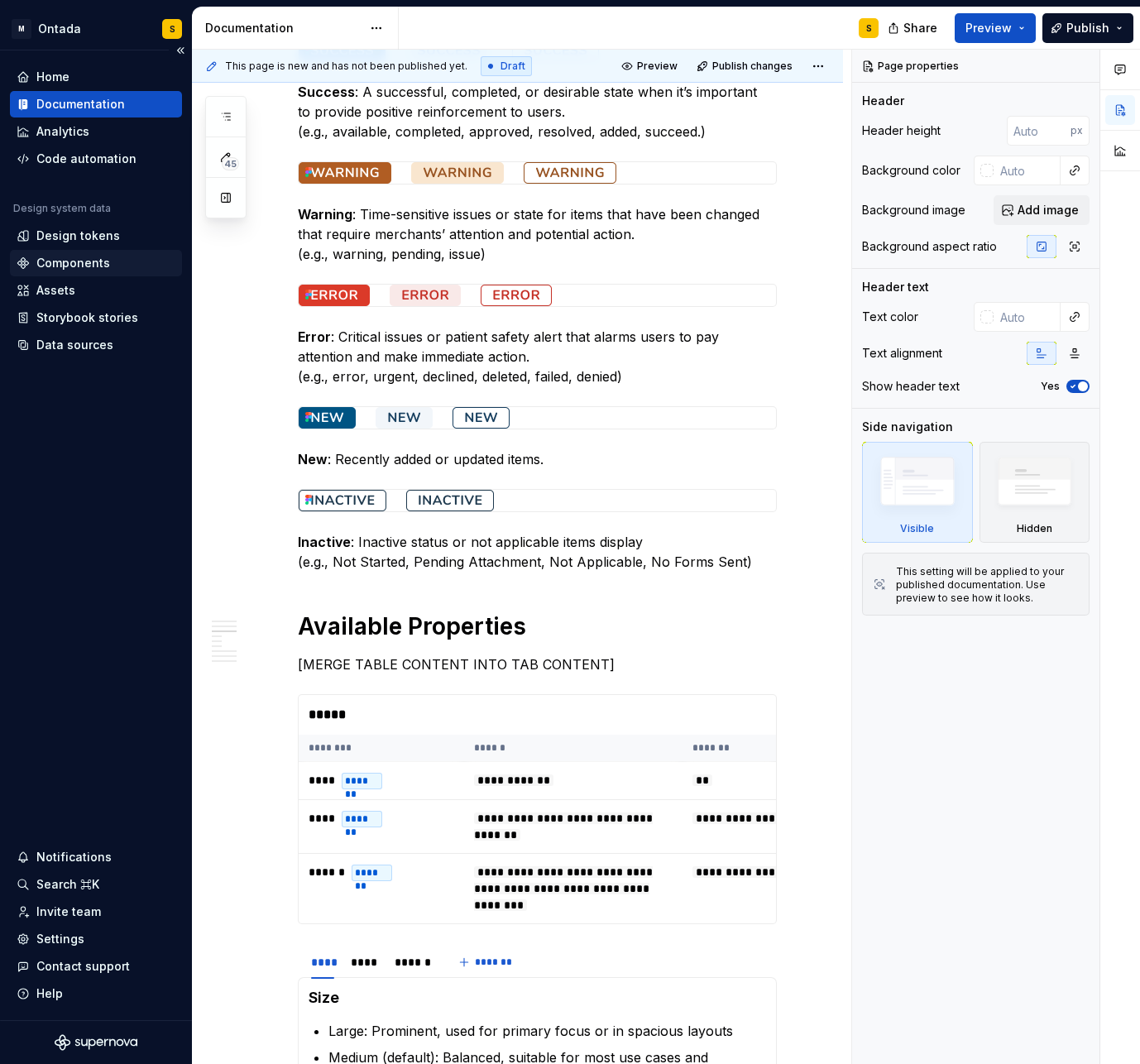 click on "Components" at bounding box center [73, 263] 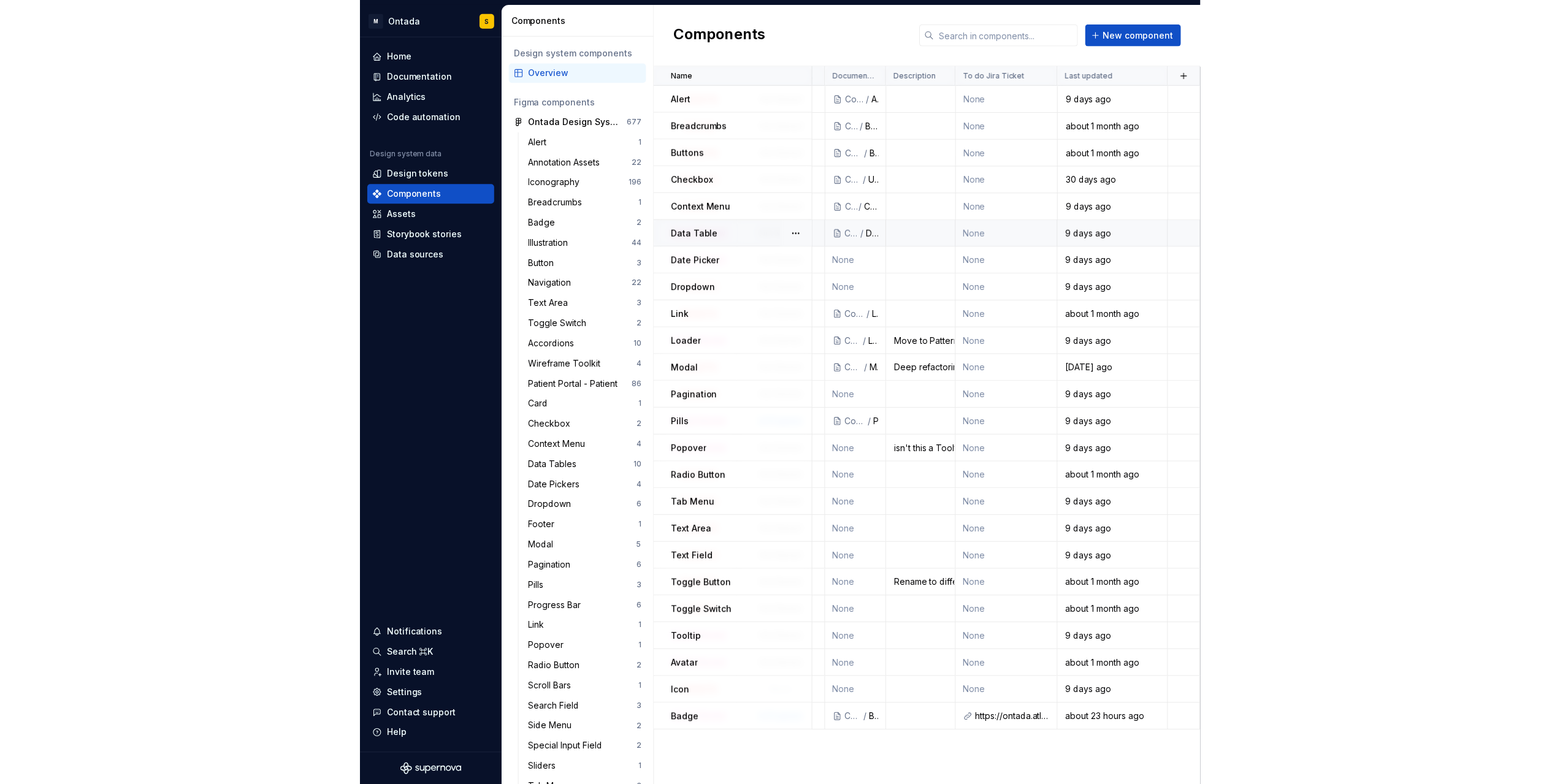 scroll, scrollTop: 0, scrollLeft: 0, axis: both 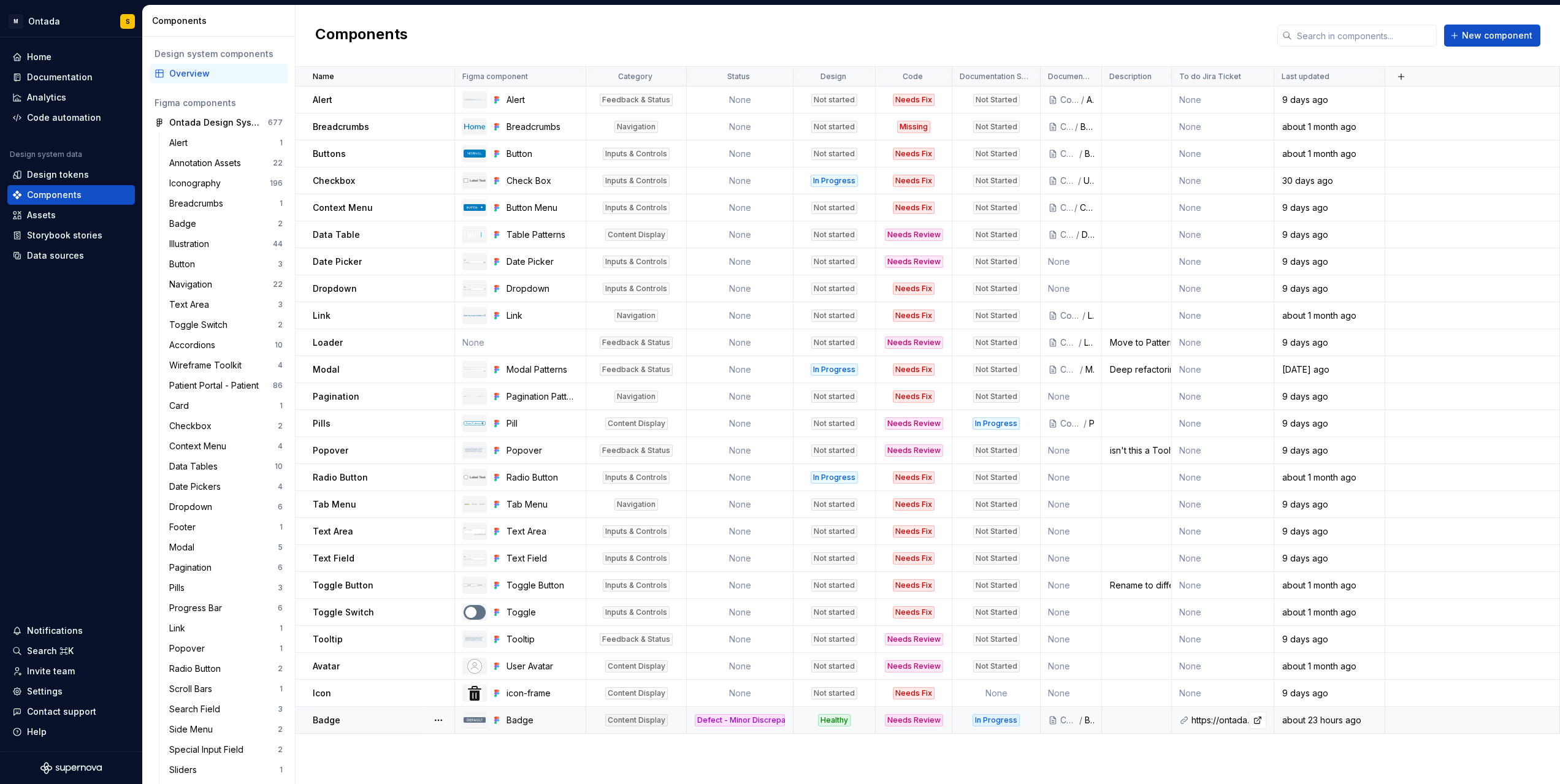 click on "https://ontada.atlassian.net/jira/software/c/projects/ION/boards/864?selectedIssue=ION-112" at bounding box center (1229, 720) 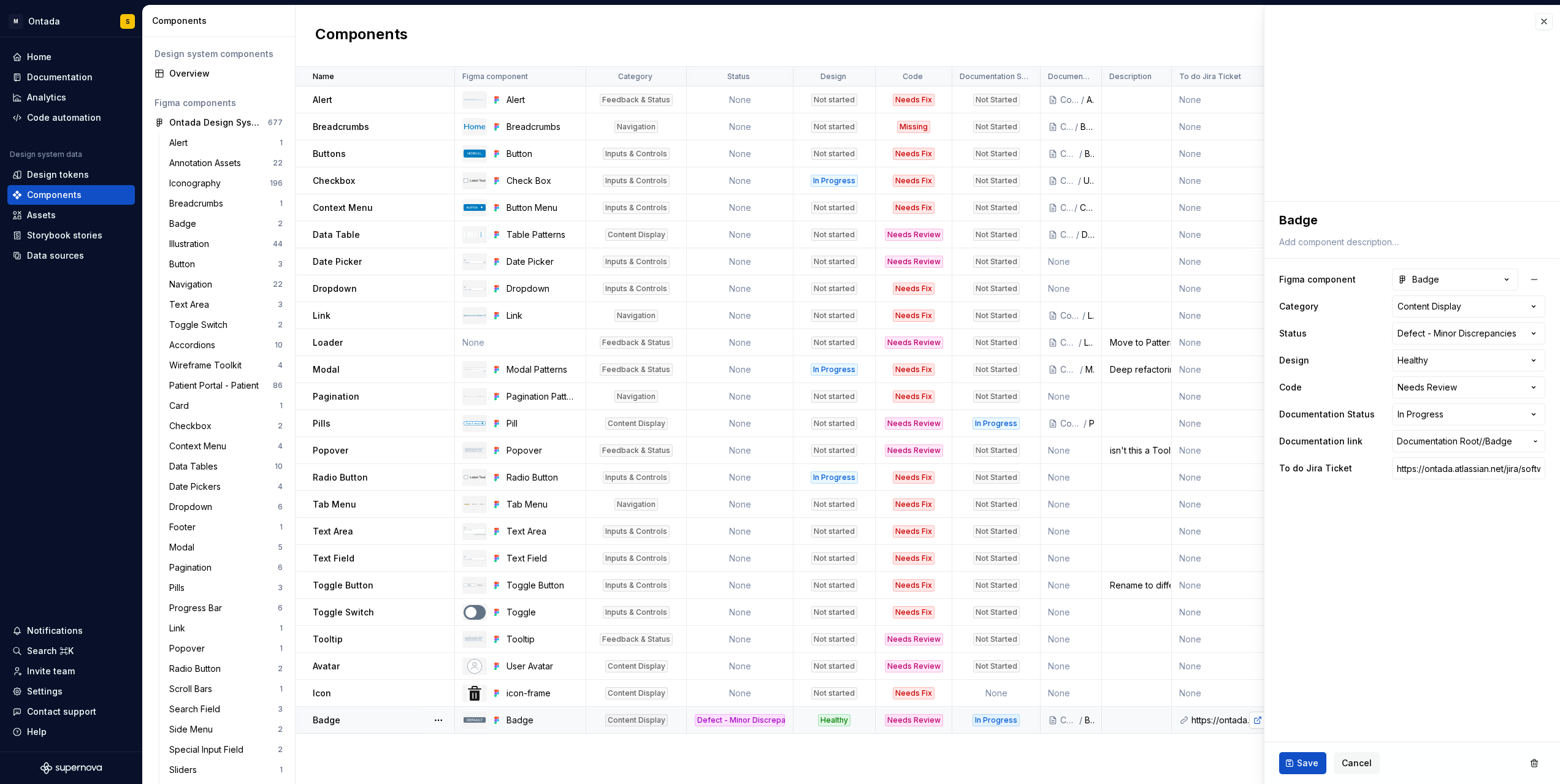 click at bounding box center [1258, 720] 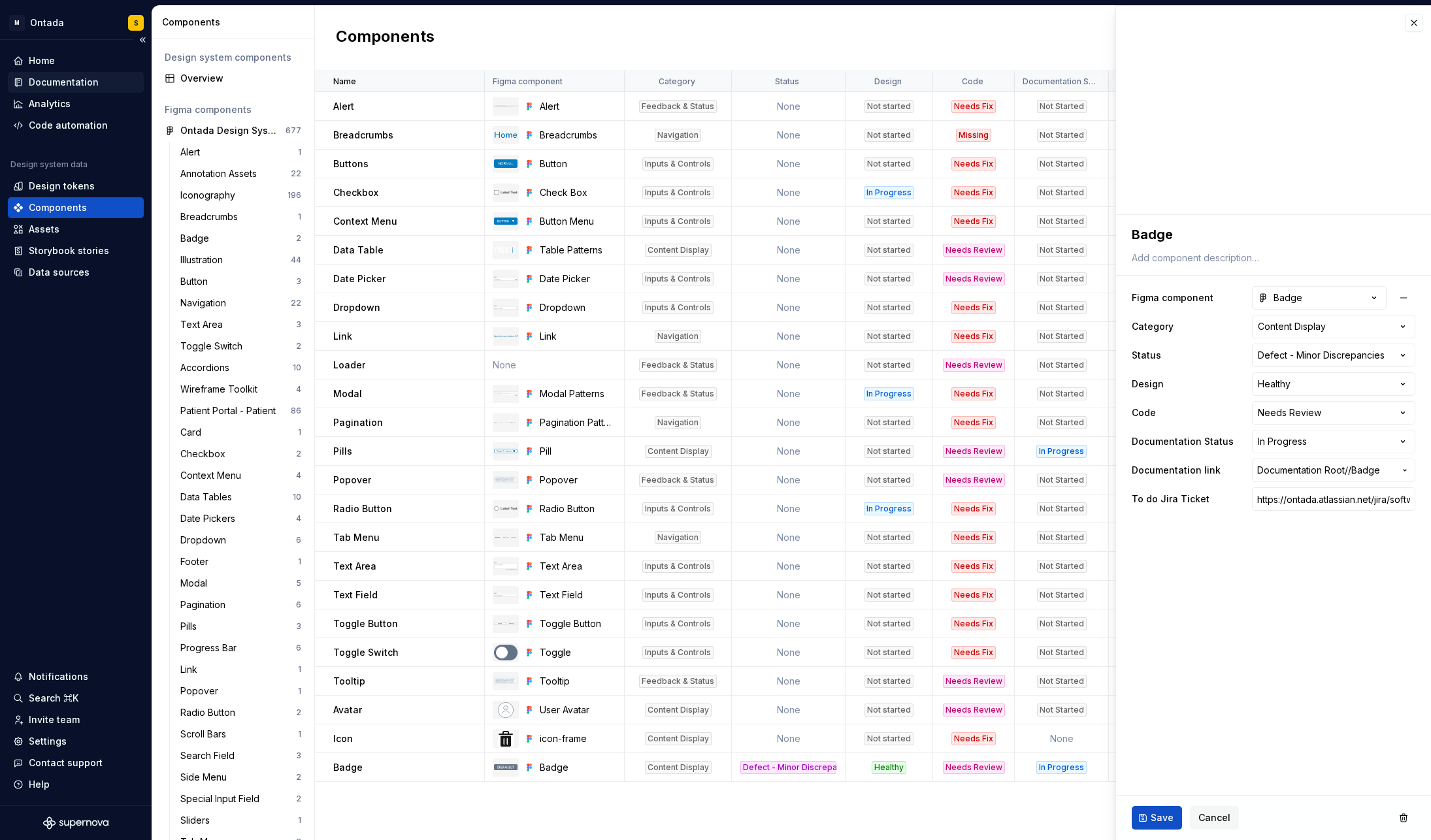 click on "Documentation" at bounding box center [63, 82] 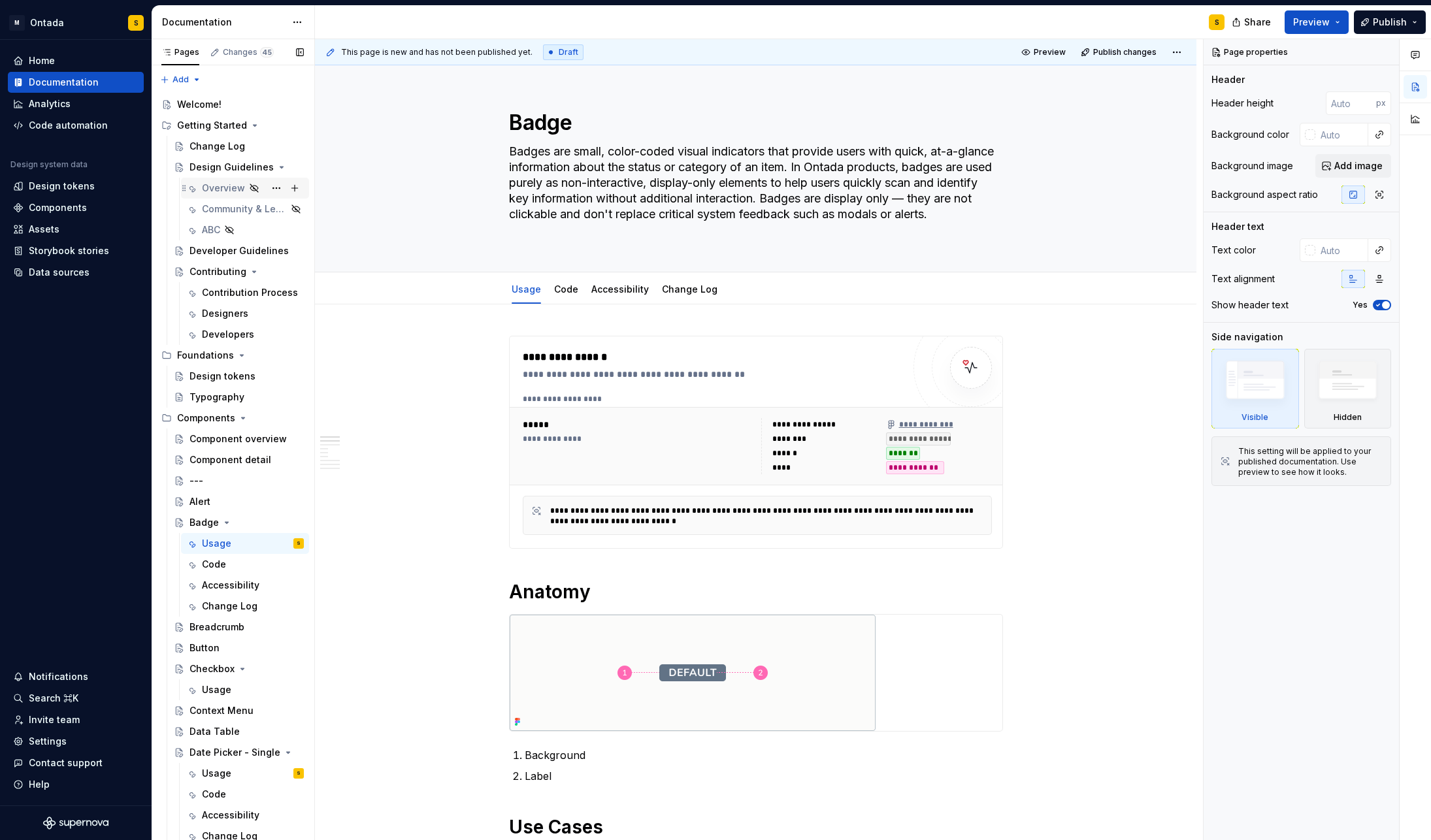 click on "Overview" at bounding box center [223, 188] 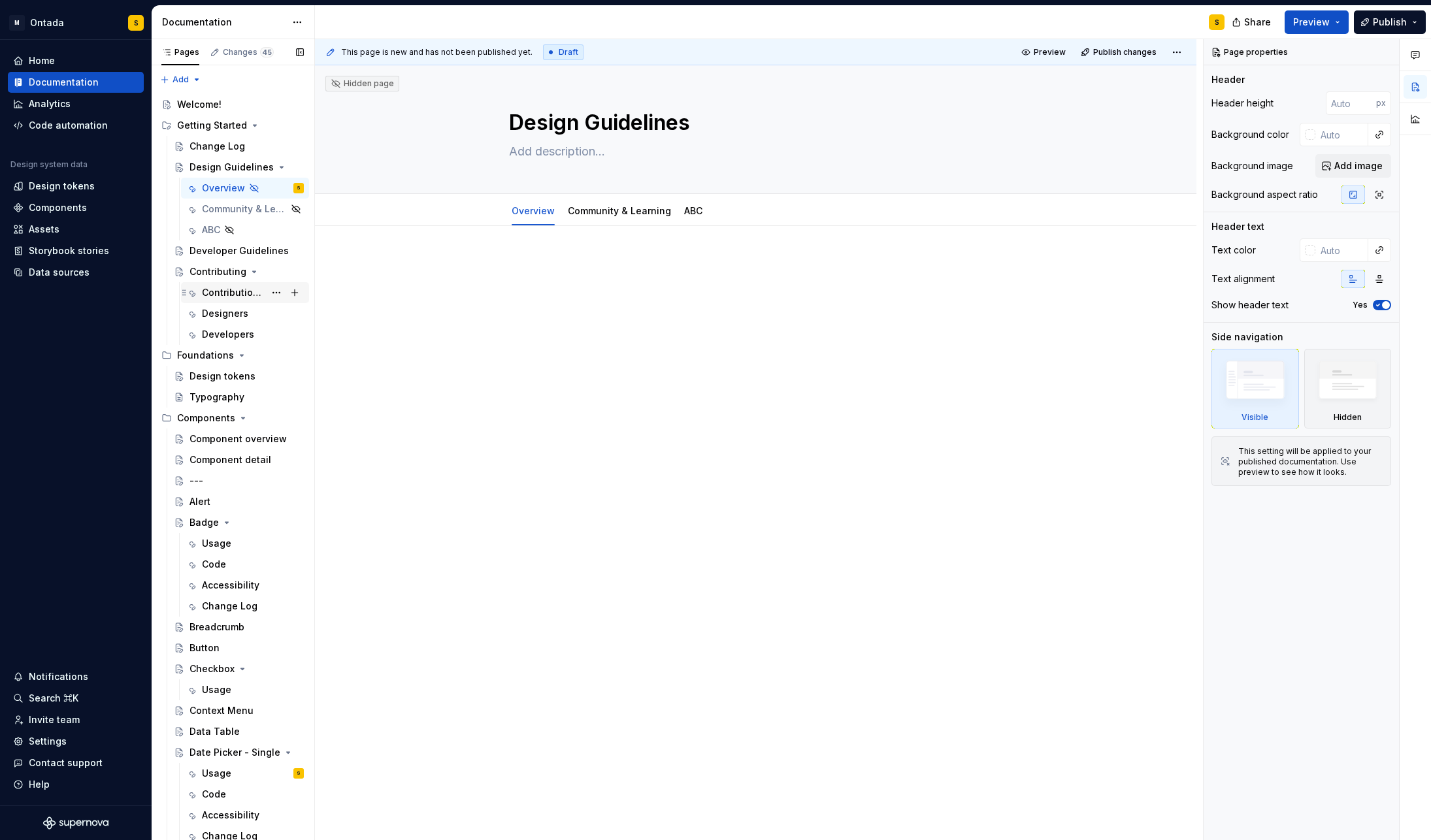 click on "Contribution Process" at bounding box center (233, 293) 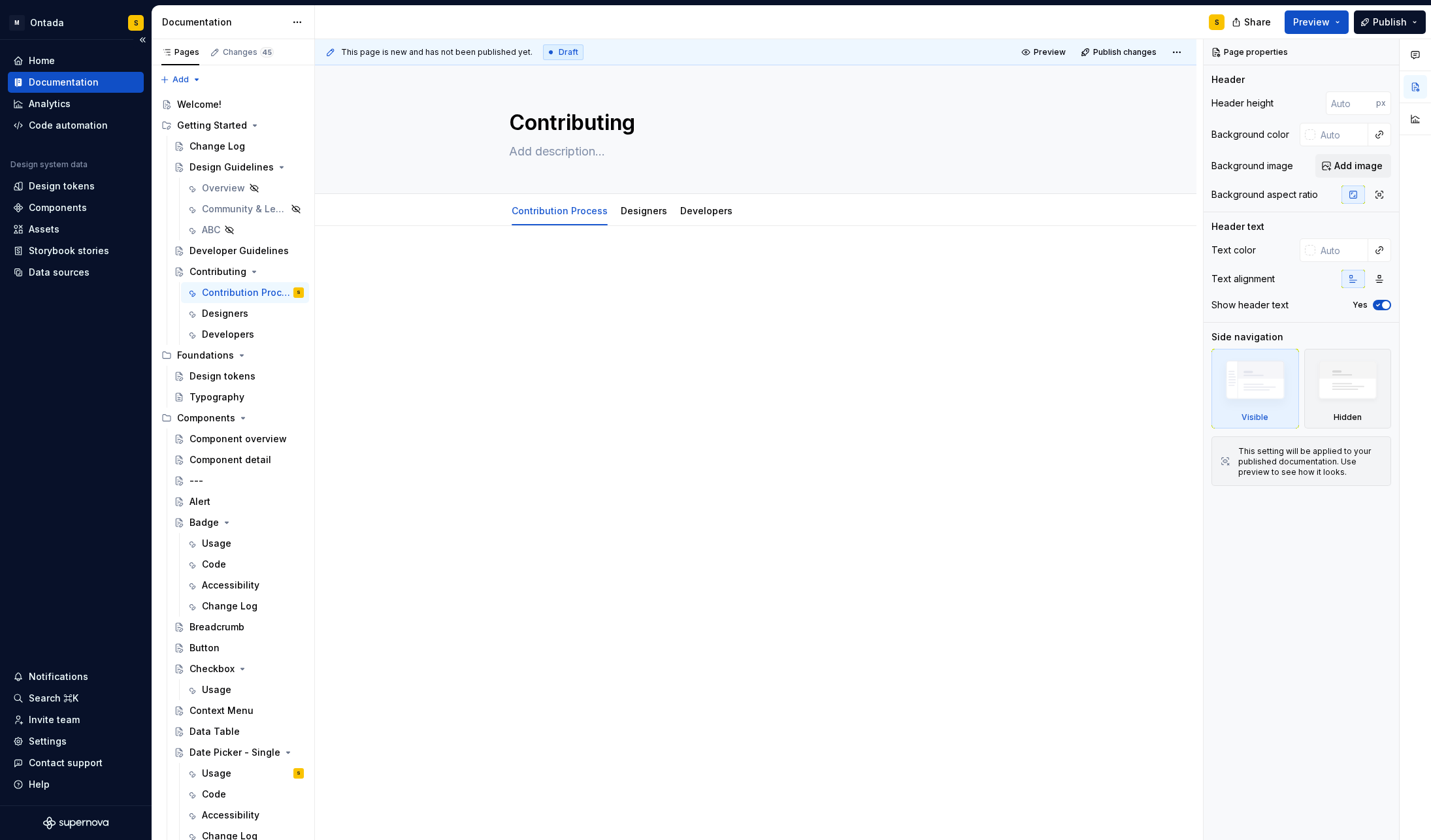 click on "Home Documentation Analytics Code automation Design system data Design tokens Components Assets Storybook stories Data sources Notifications Search ⌘K Invite team Settings Contact support Help" at bounding box center [76, 423] 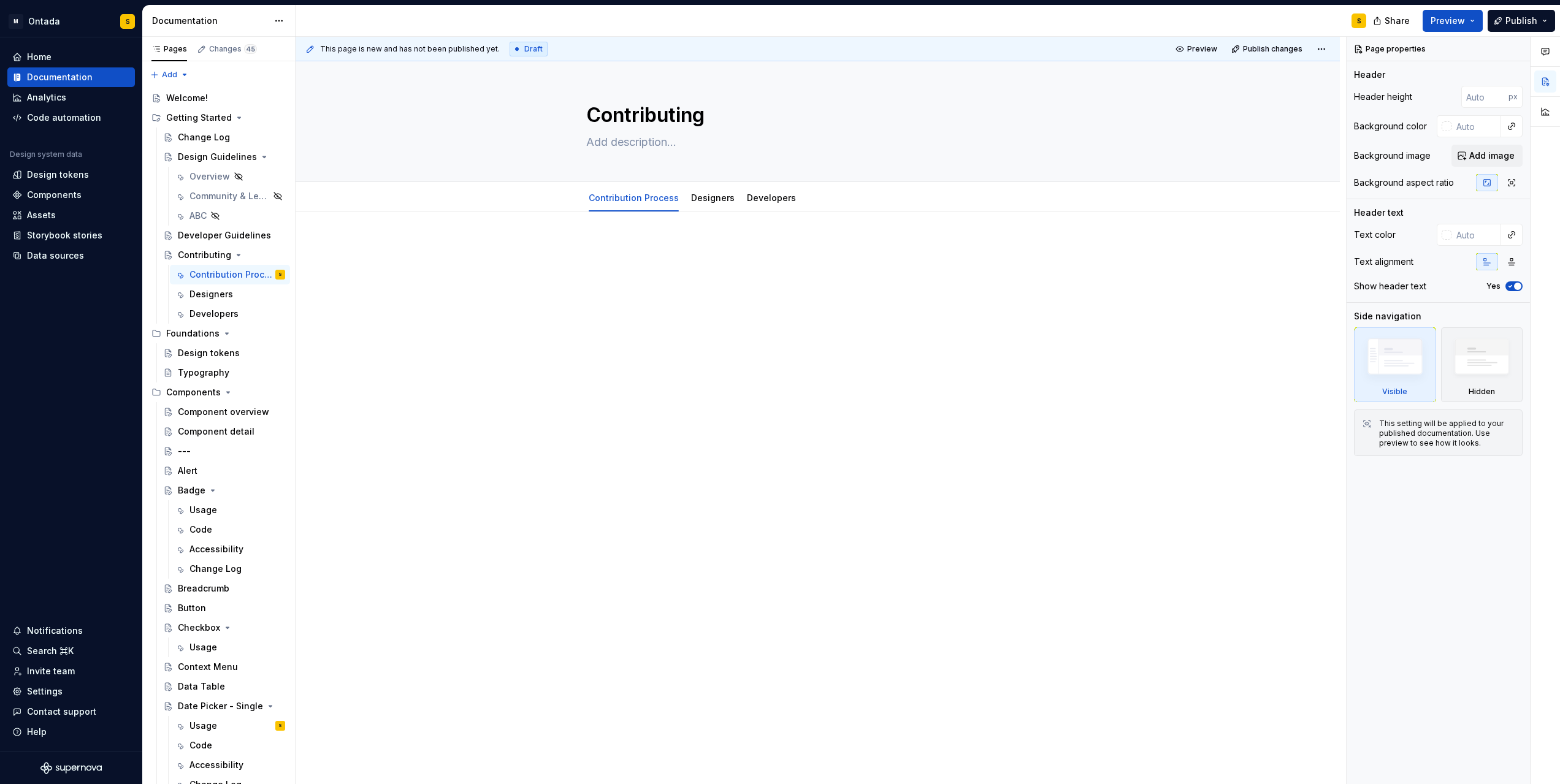type on "*" 